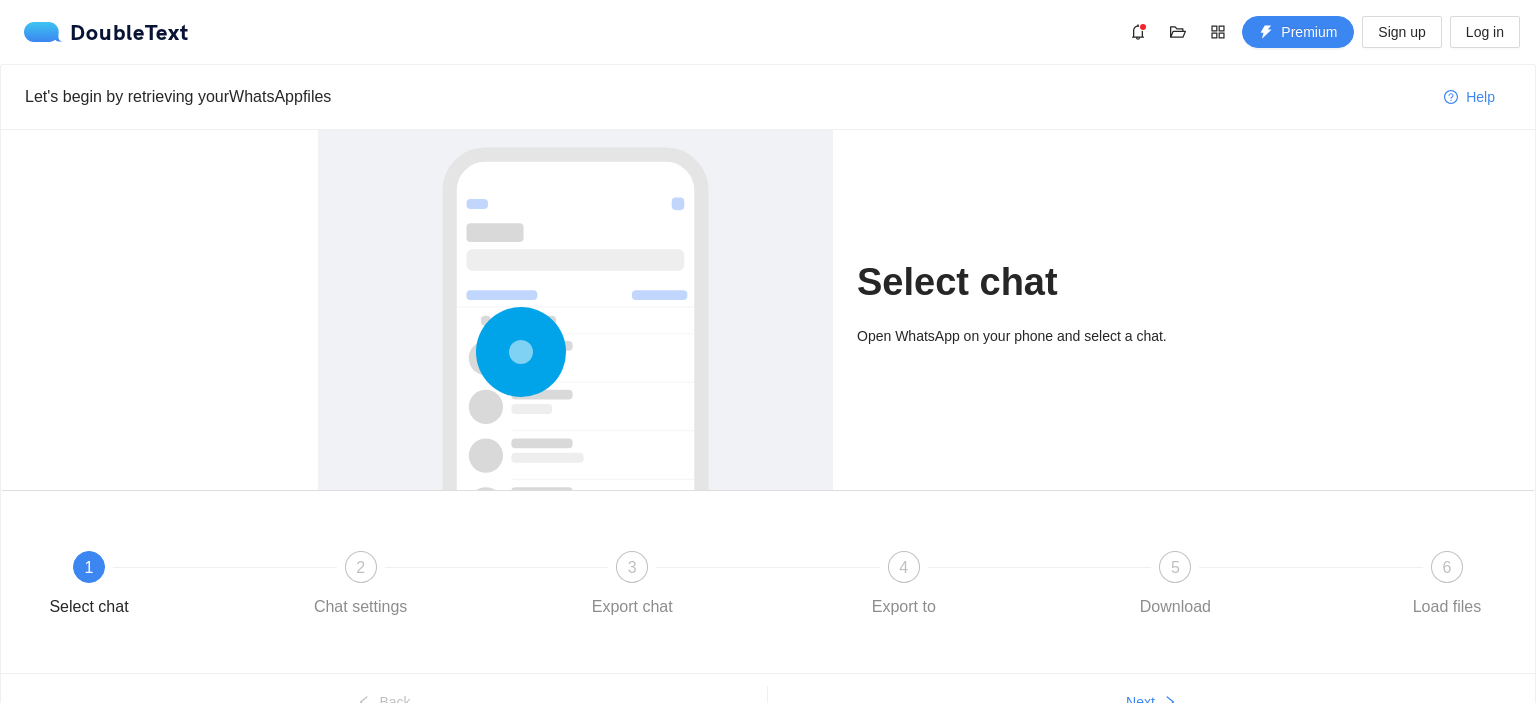 scroll, scrollTop: 0, scrollLeft: 0, axis: both 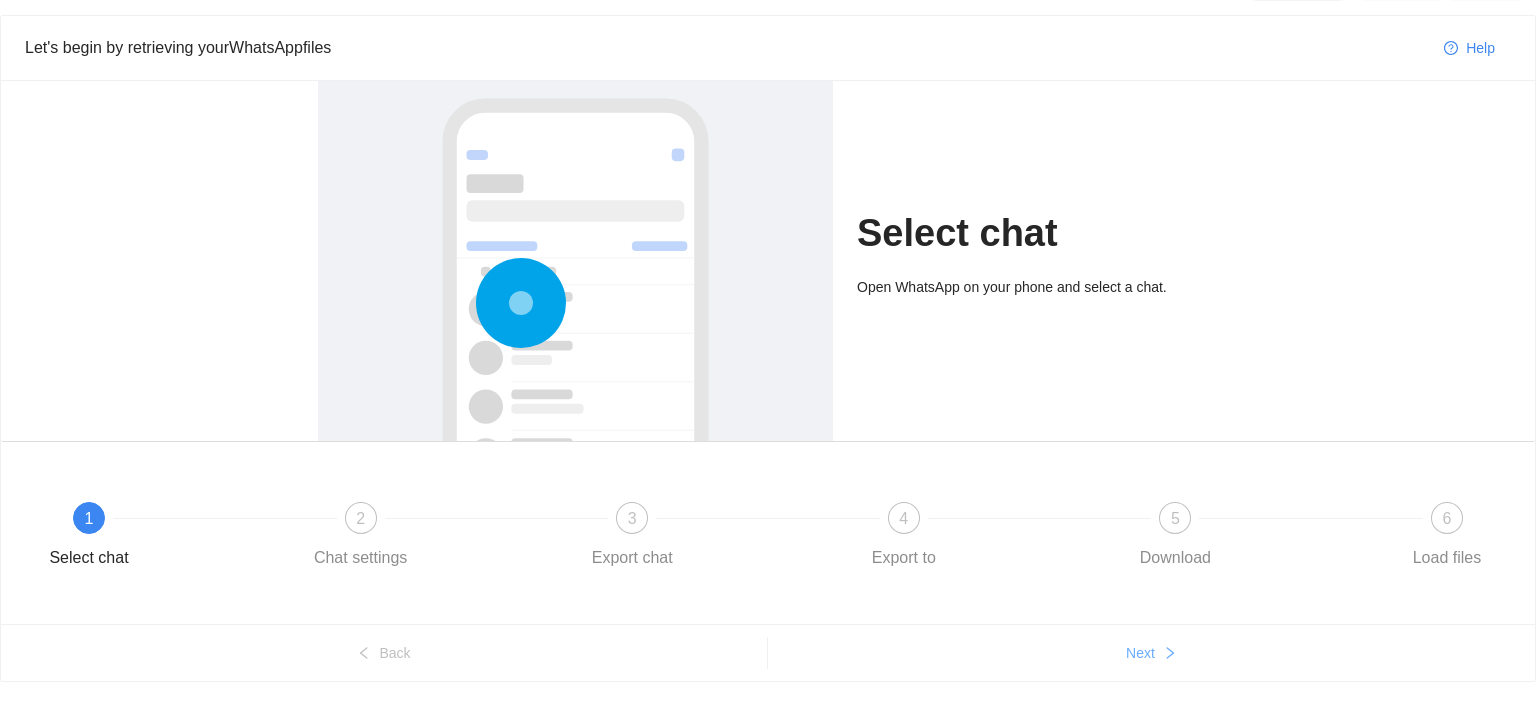 click on "Next" at bounding box center [1140, 653] 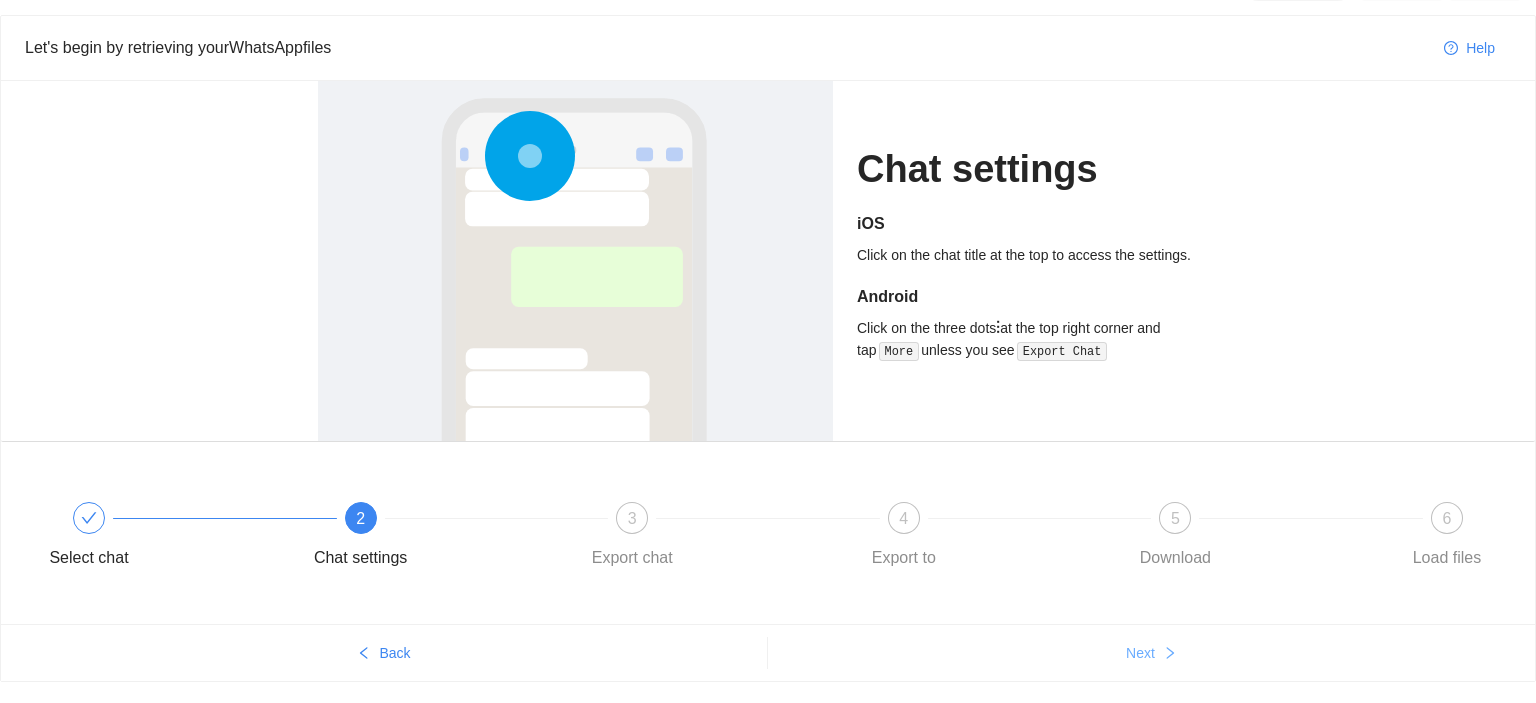 click on "Next" at bounding box center (1140, 653) 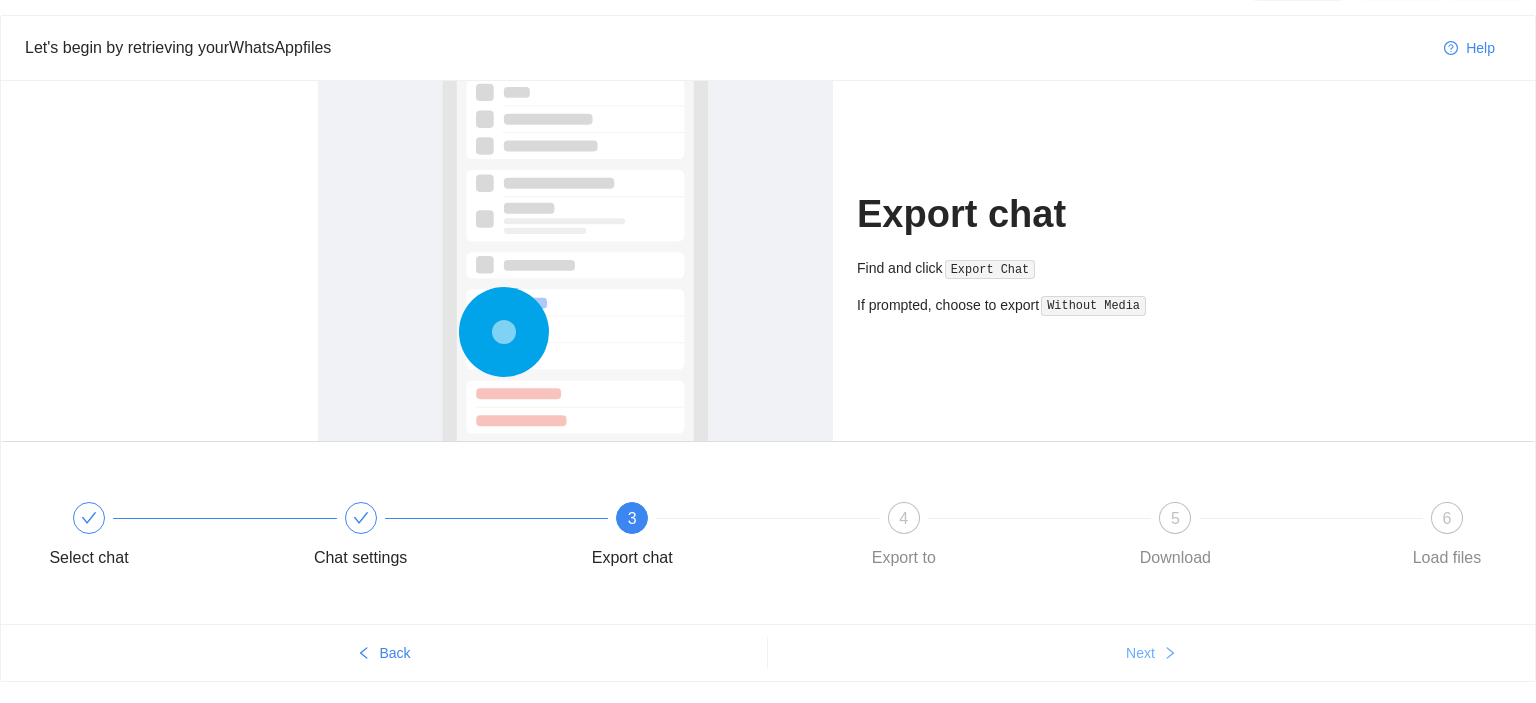 click on "Next" at bounding box center [1140, 653] 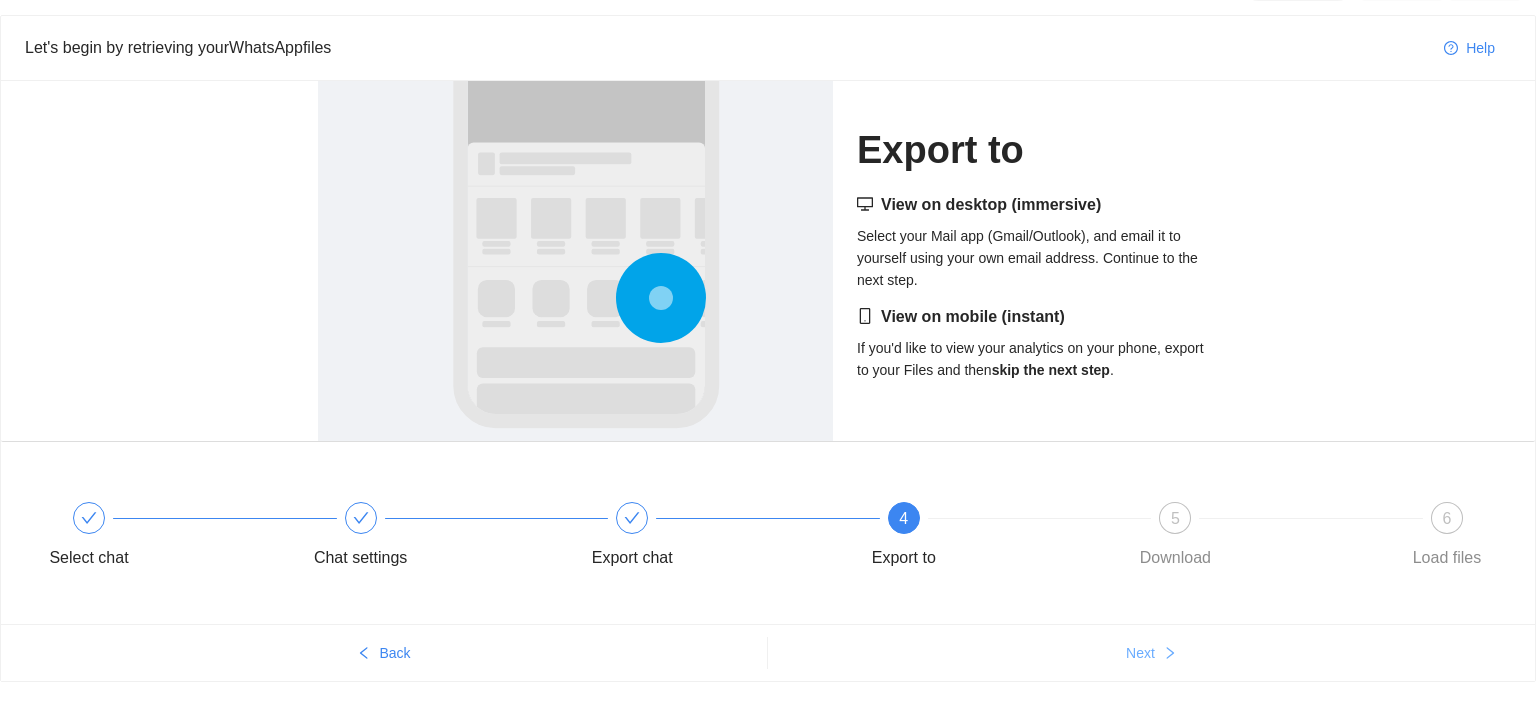 click on "Next" at bounding box center [1140, 653] 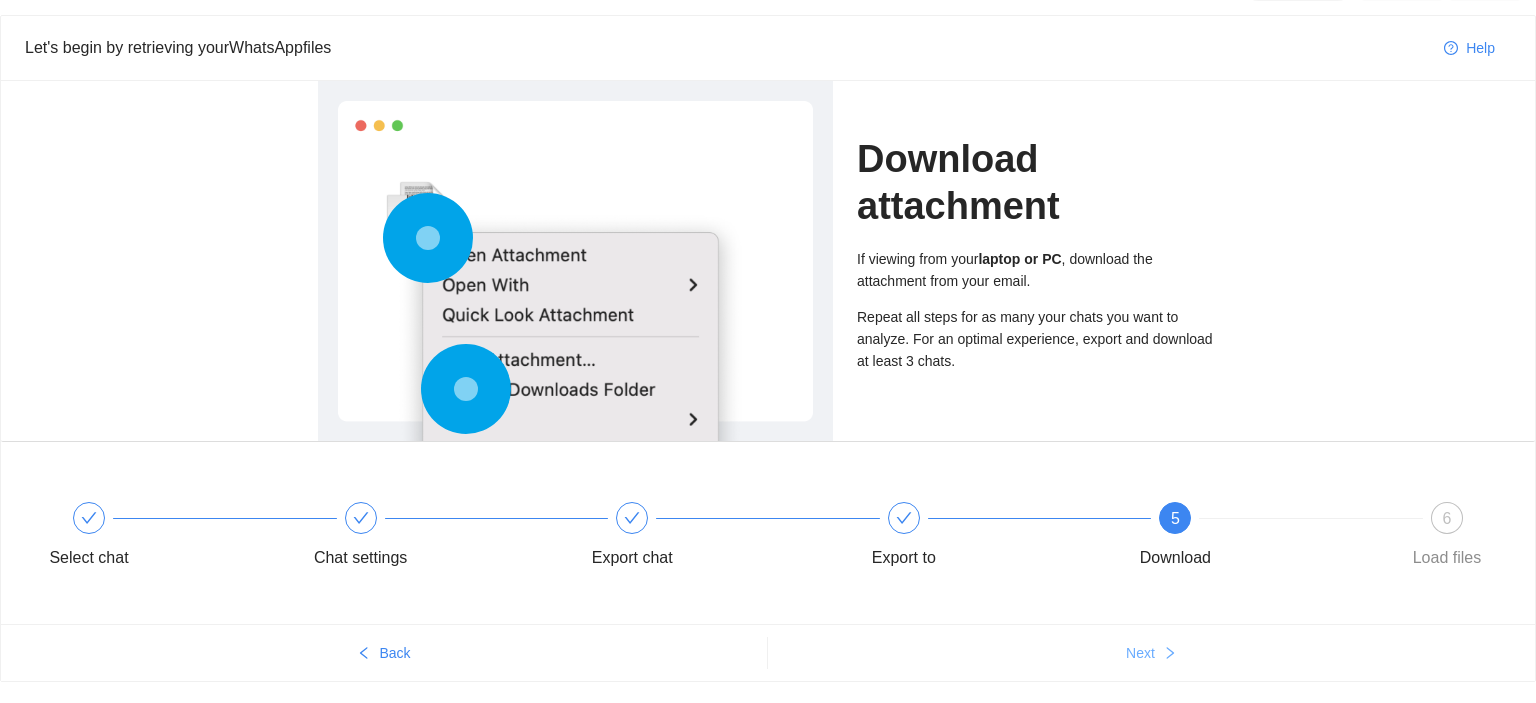click on "Next" at bounding box center [1140, 653] 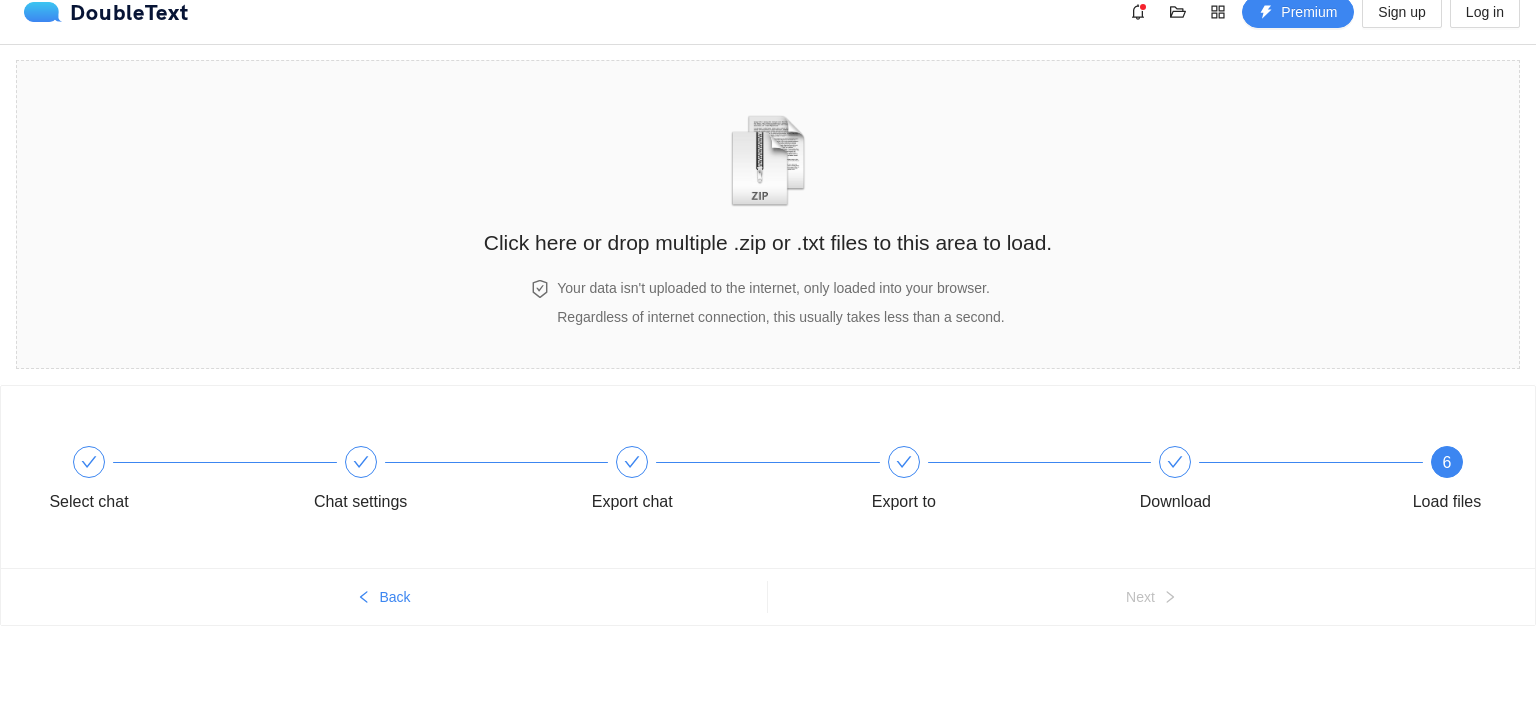 scroll, scrollTop: 19, scrollLeft: 0, axis: vertical 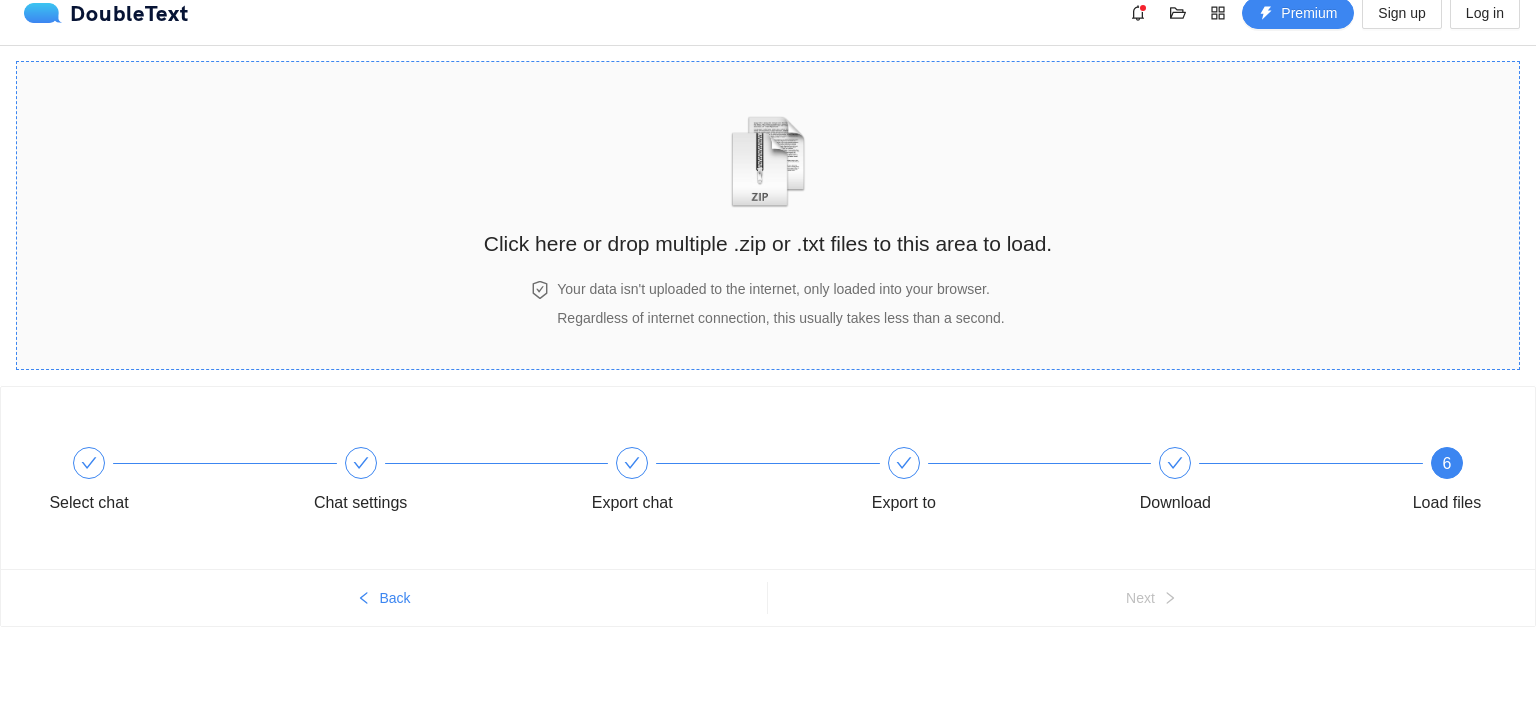 click on "Click here or drop multiple .zip or .txt files to this area to load." at bounding box center [768, 243] 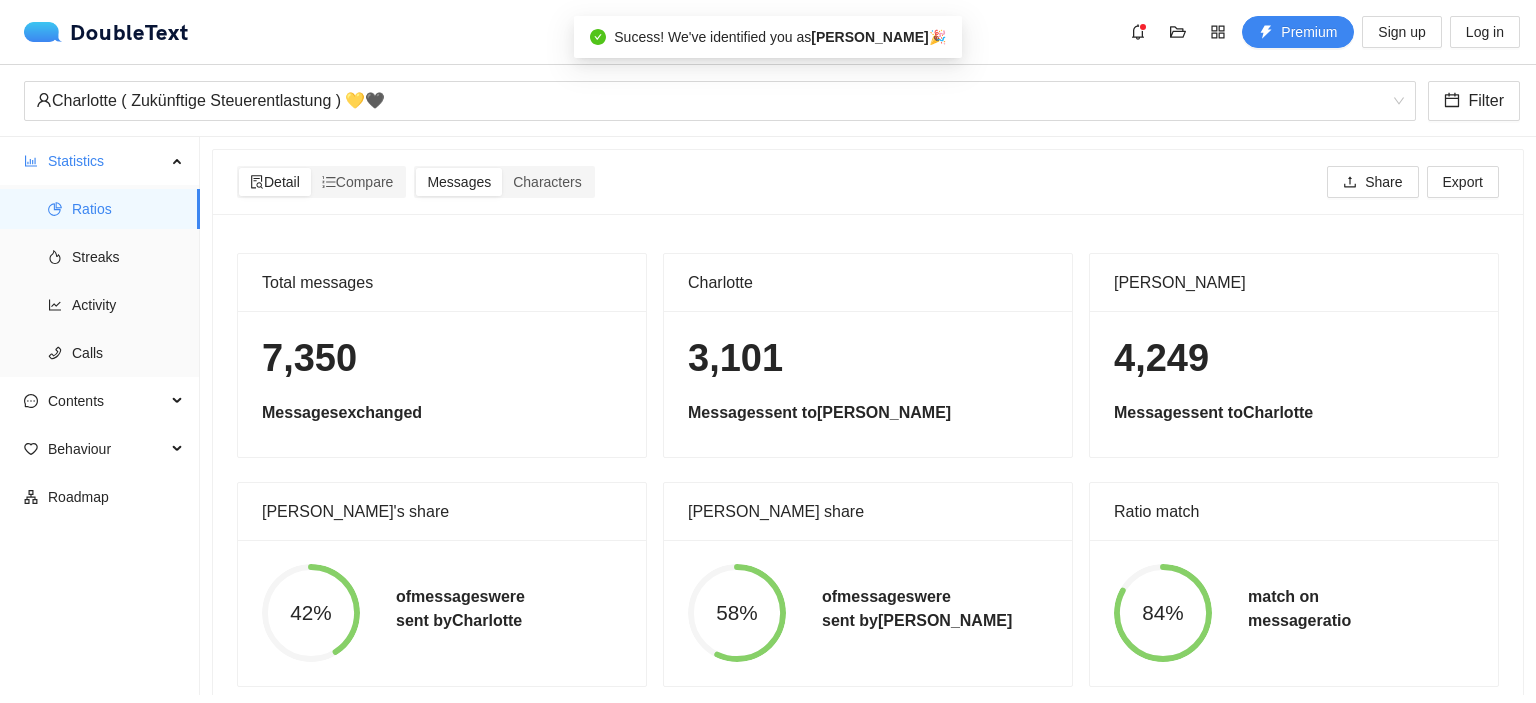 scroll, scrollTop: 0, scrollLeft: 0, axis: both 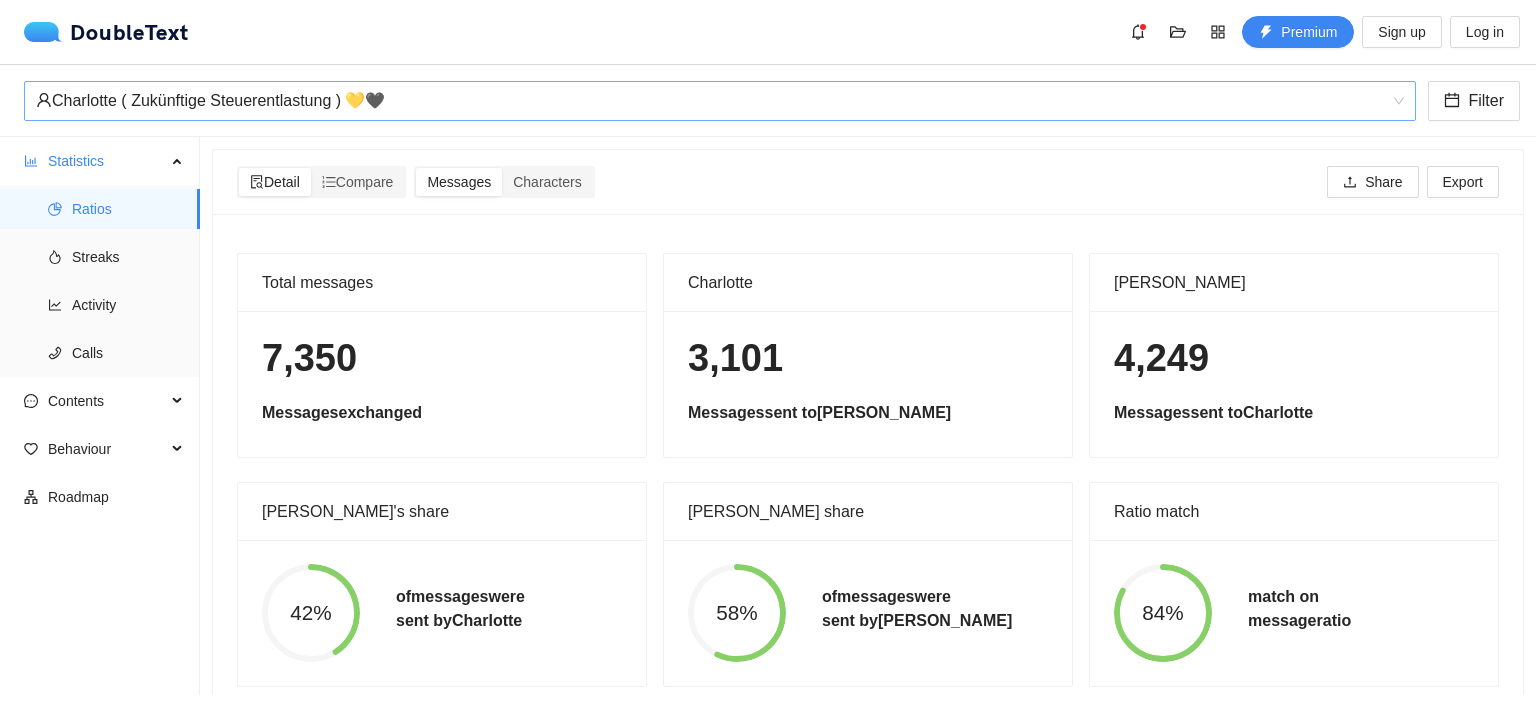 click on "Charlotte ( Zukünftige Steuerentlastung ) 💛🖤" at bounding box center (720, 101) 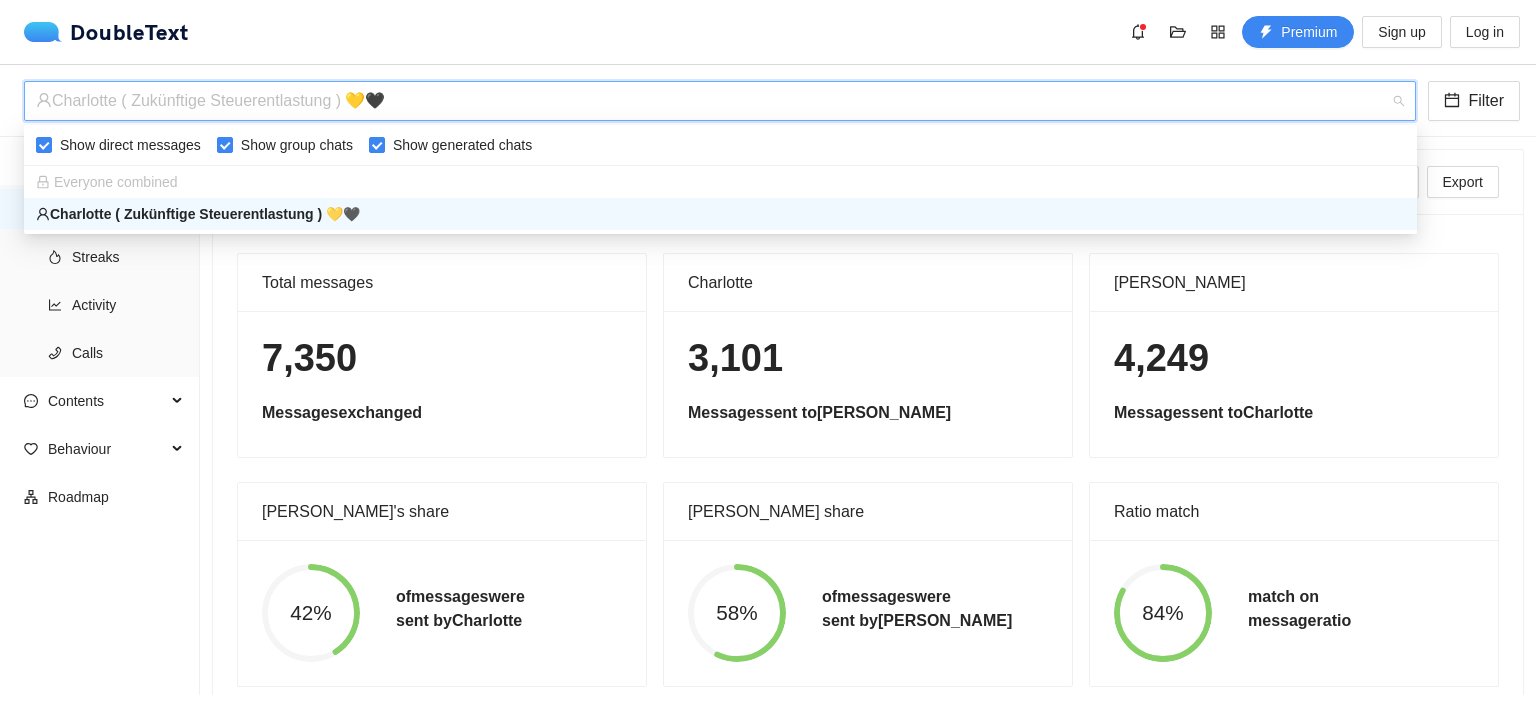 click on "4,249" at bounding box center (1294, 358) 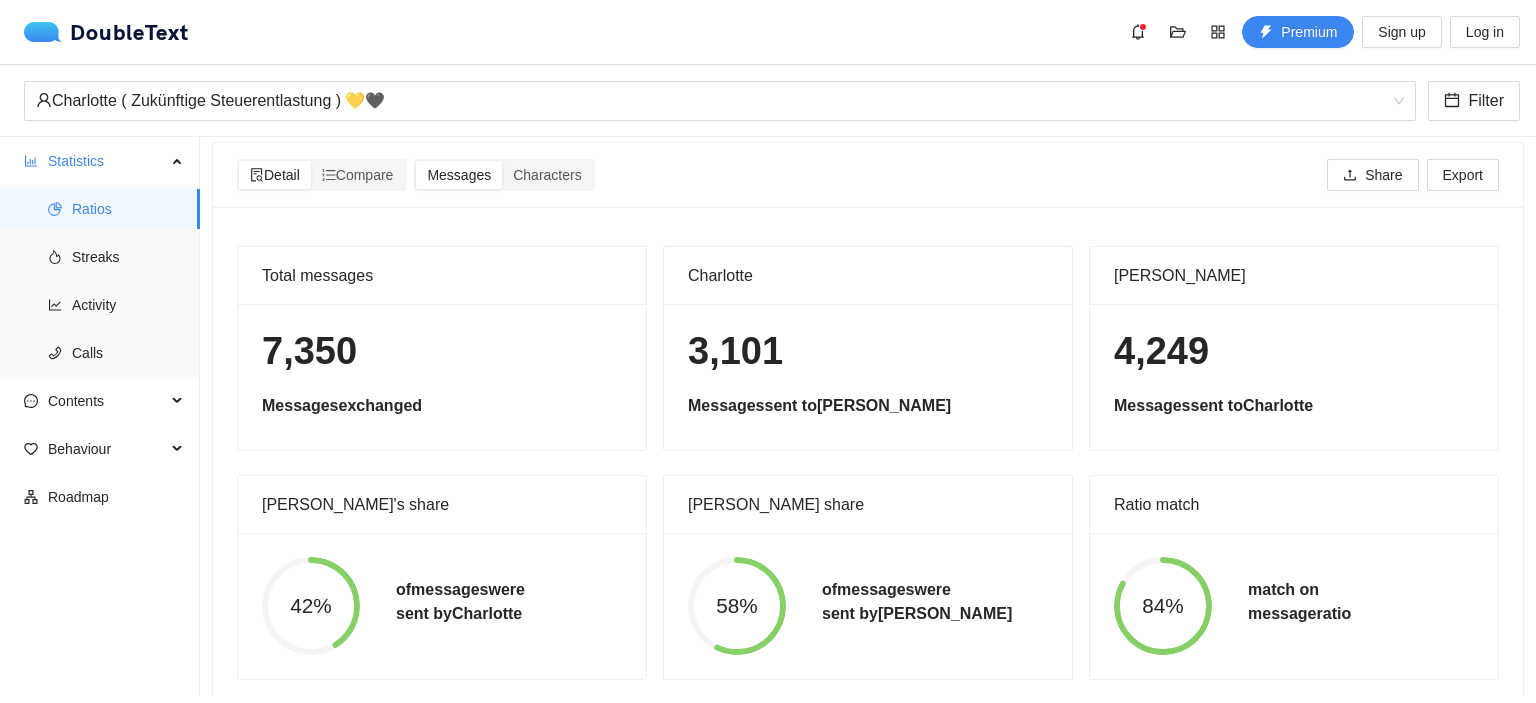 scroll, scrollTop: 28, scrollLeft: 0, axis: vertical 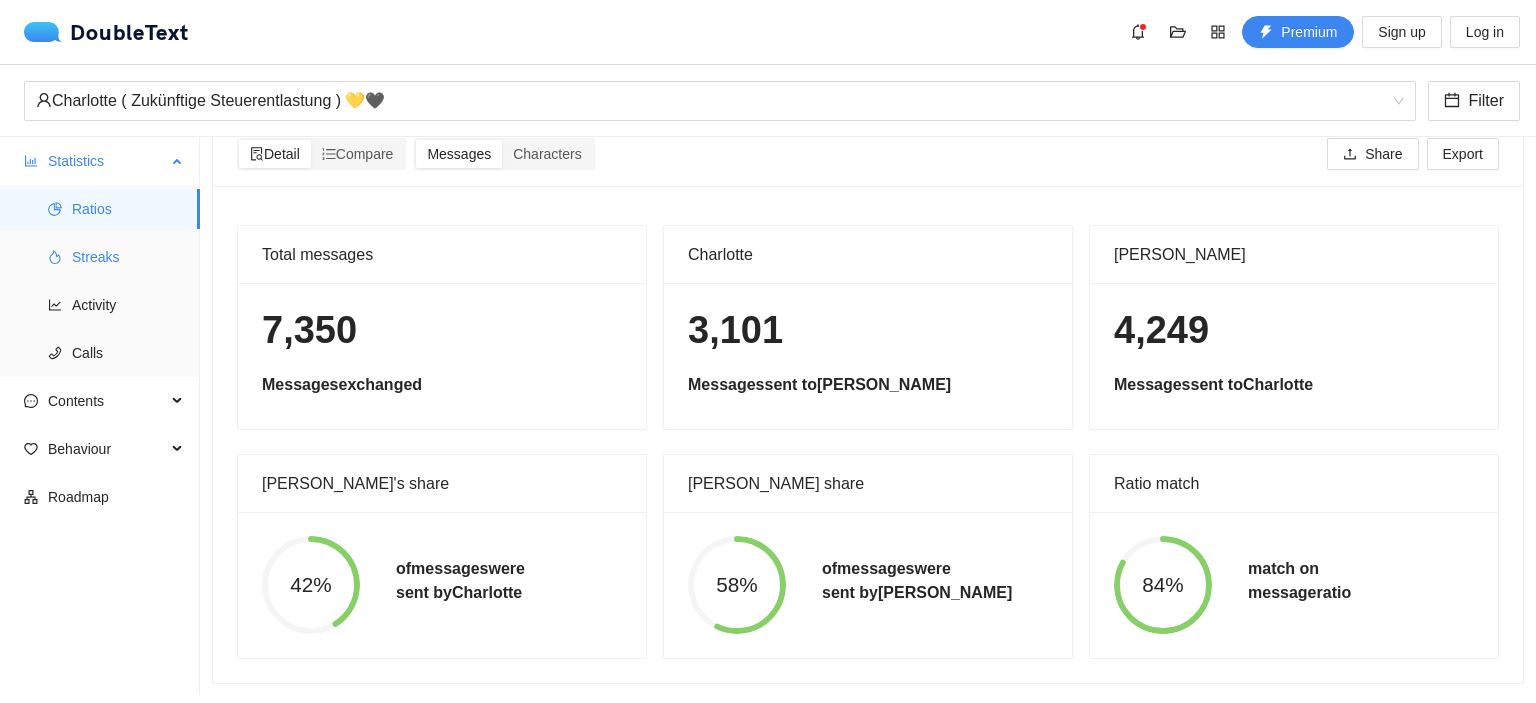 click on "Streaks" at bounding box center [128, 257] 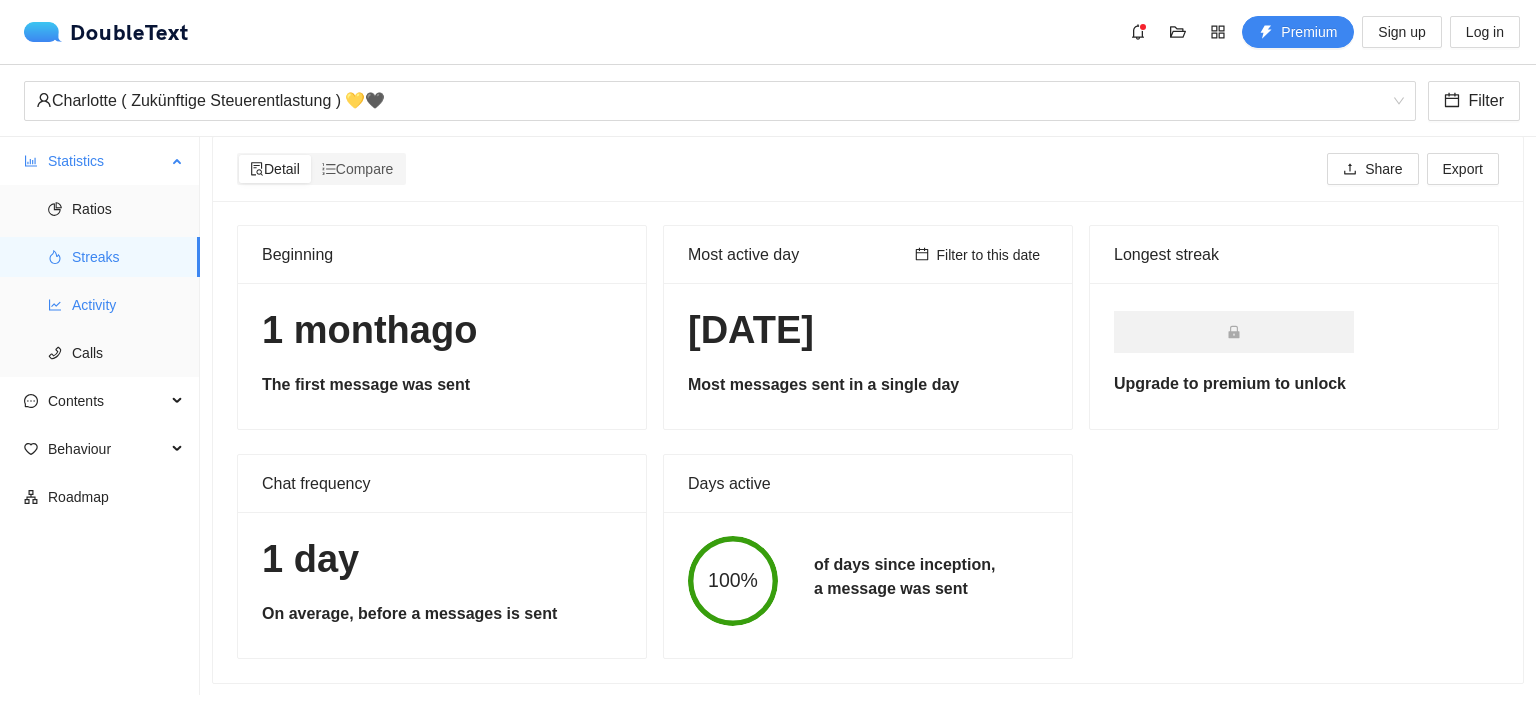click on "Activity" at bounding box center (128, 305) 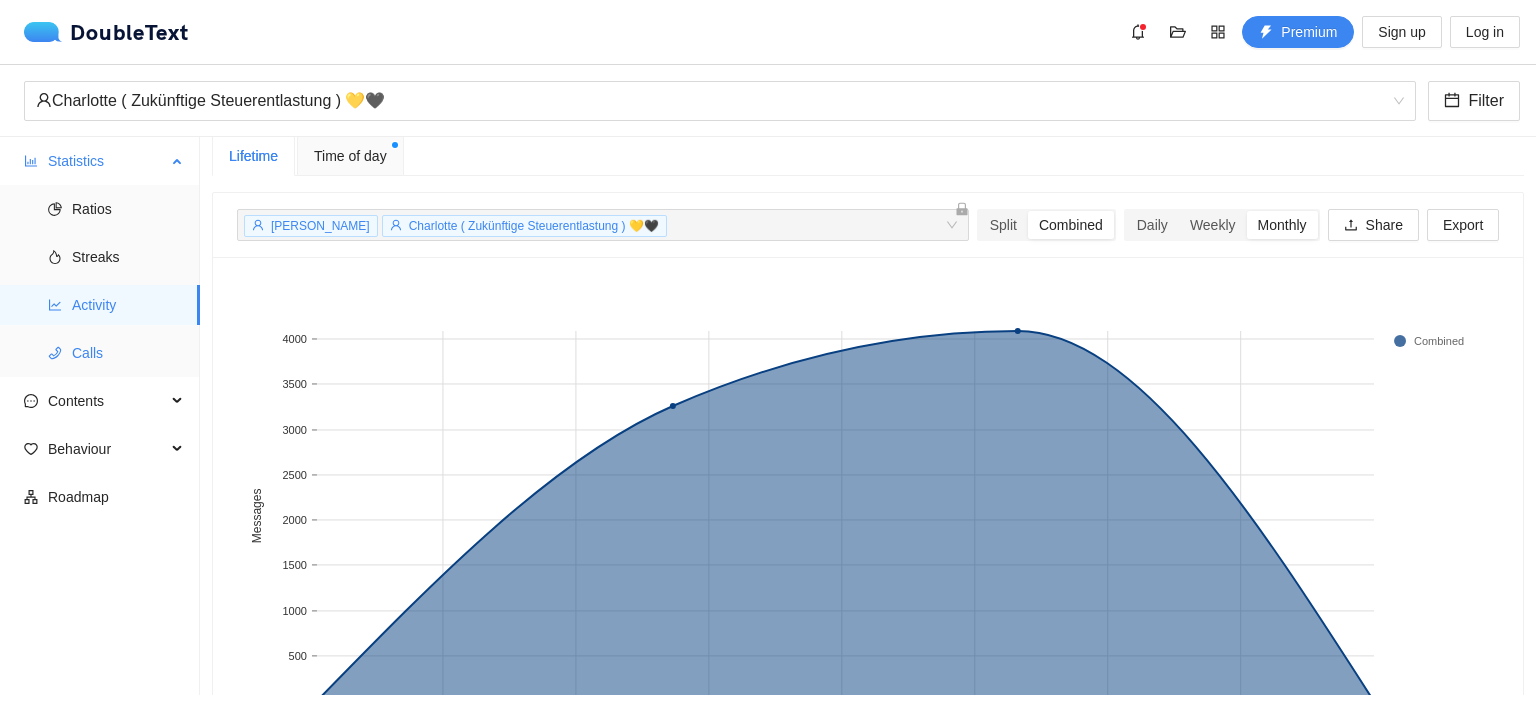 click on "Calls" at bounding box center [128, 353] 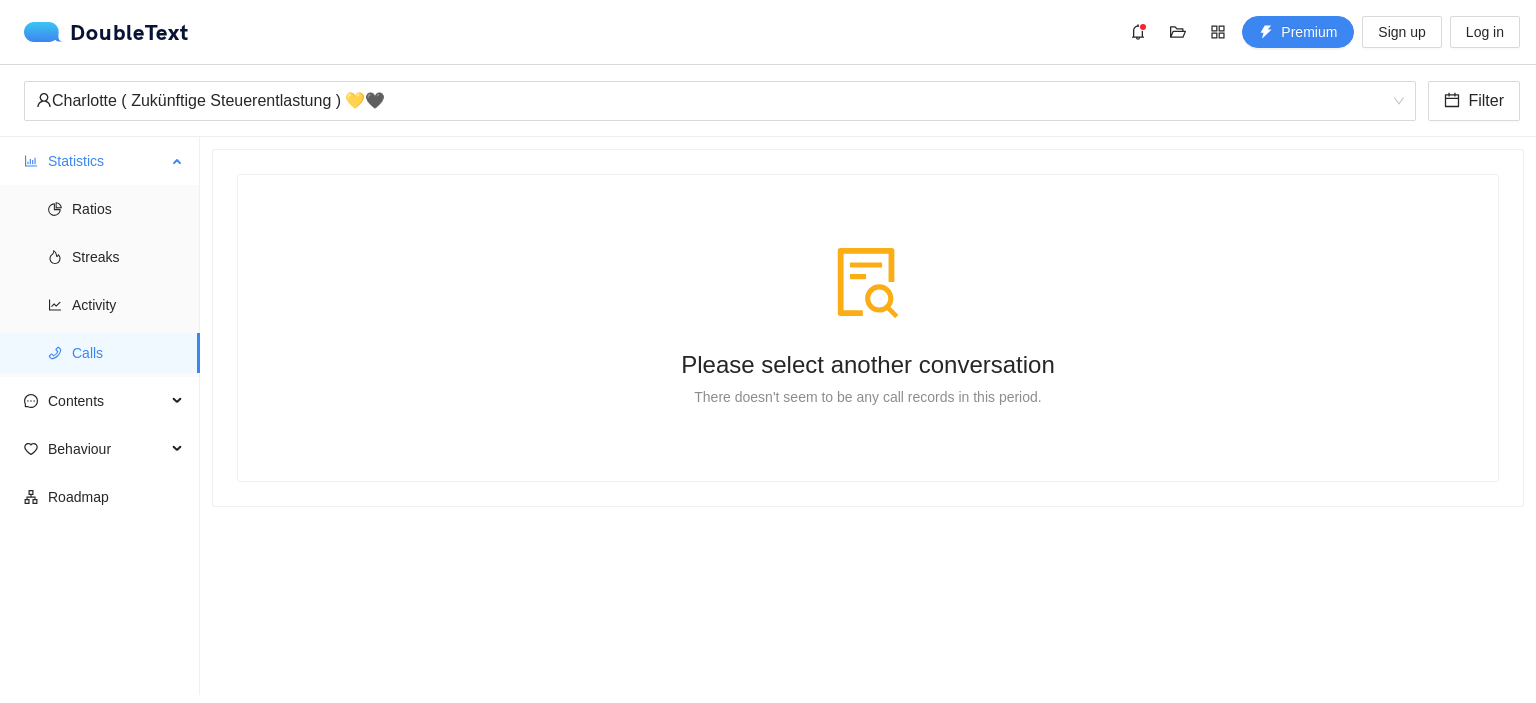 scroll, scrollTop: 0, scrollLeft: 0, axis: both 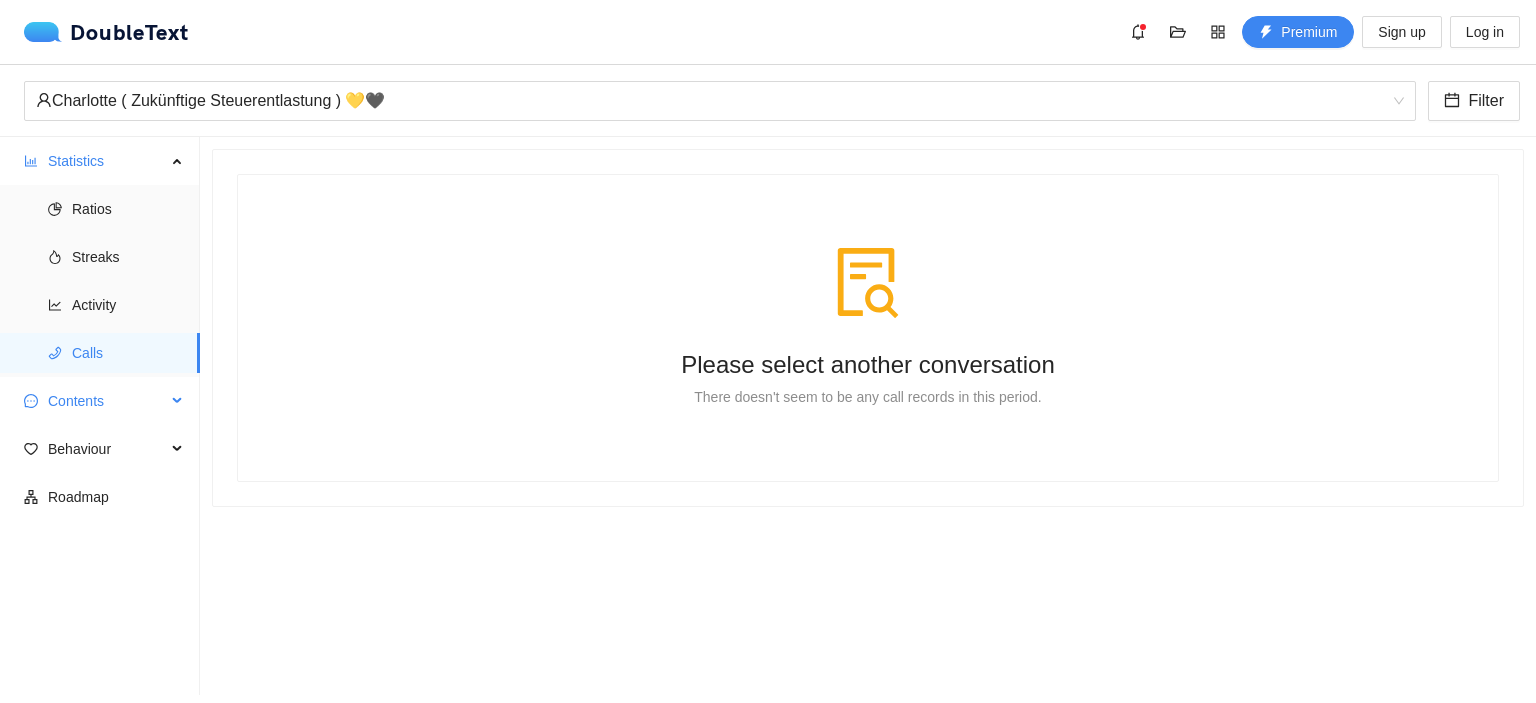 click on "Contents" at bounding box center (107, 401) 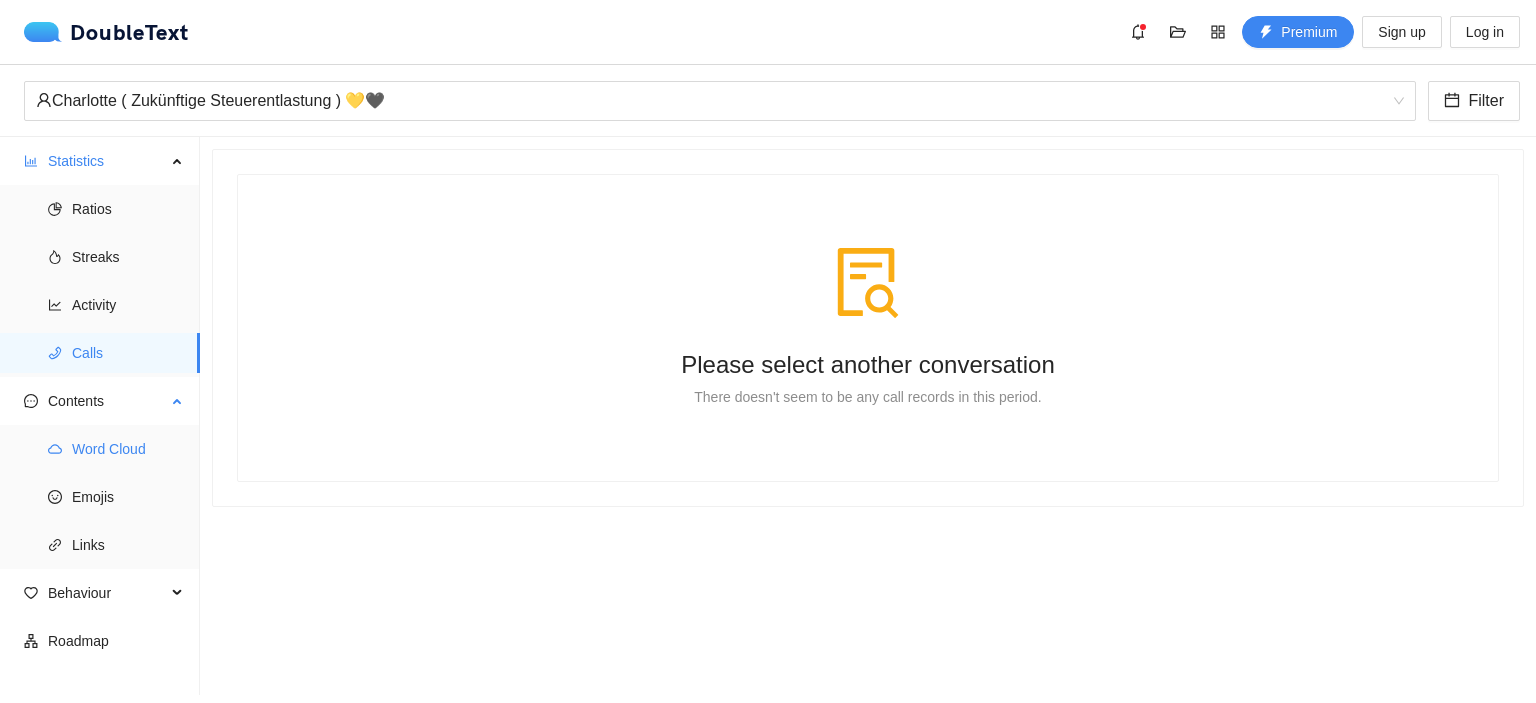 click on "Word Cloud" at bounding box center (128, 449) 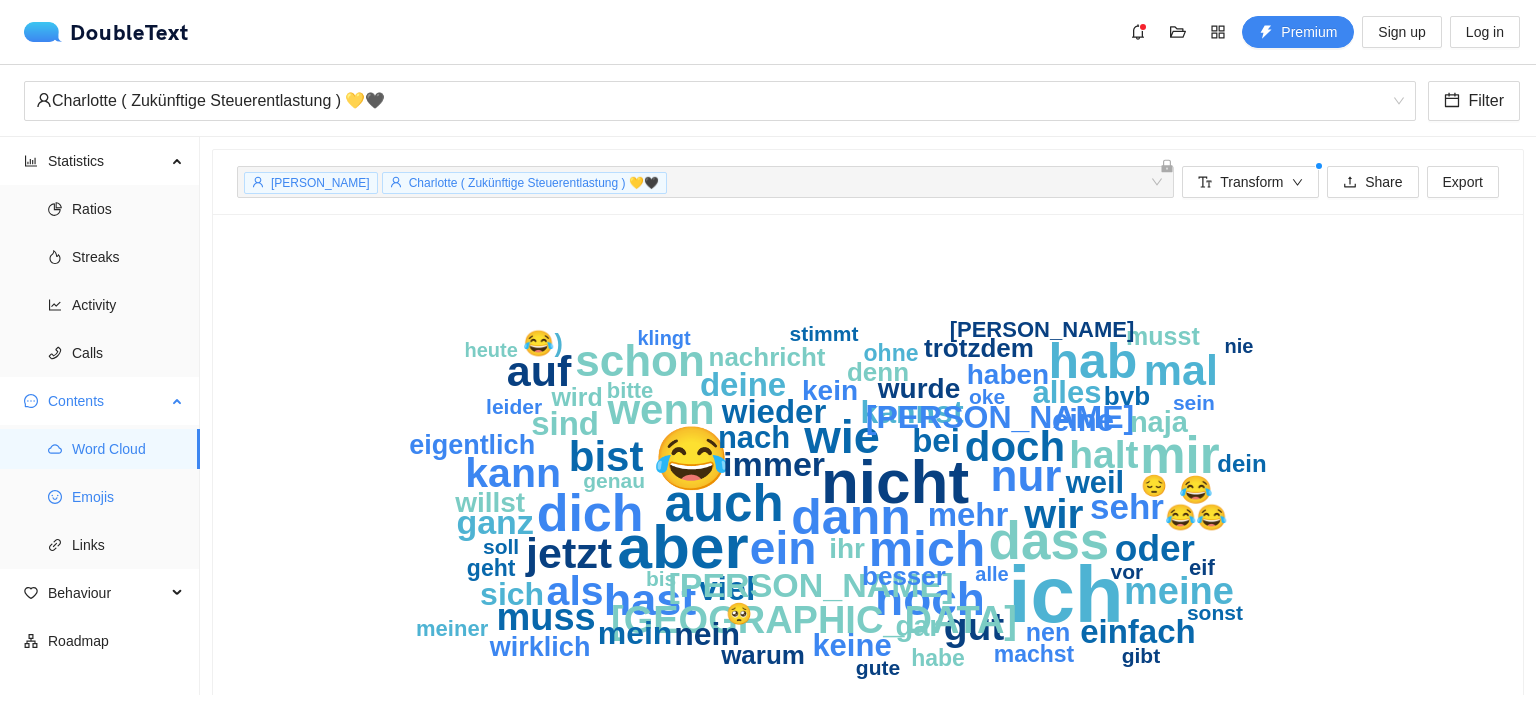 click on "Emojis" at bounding box center (128, 497) 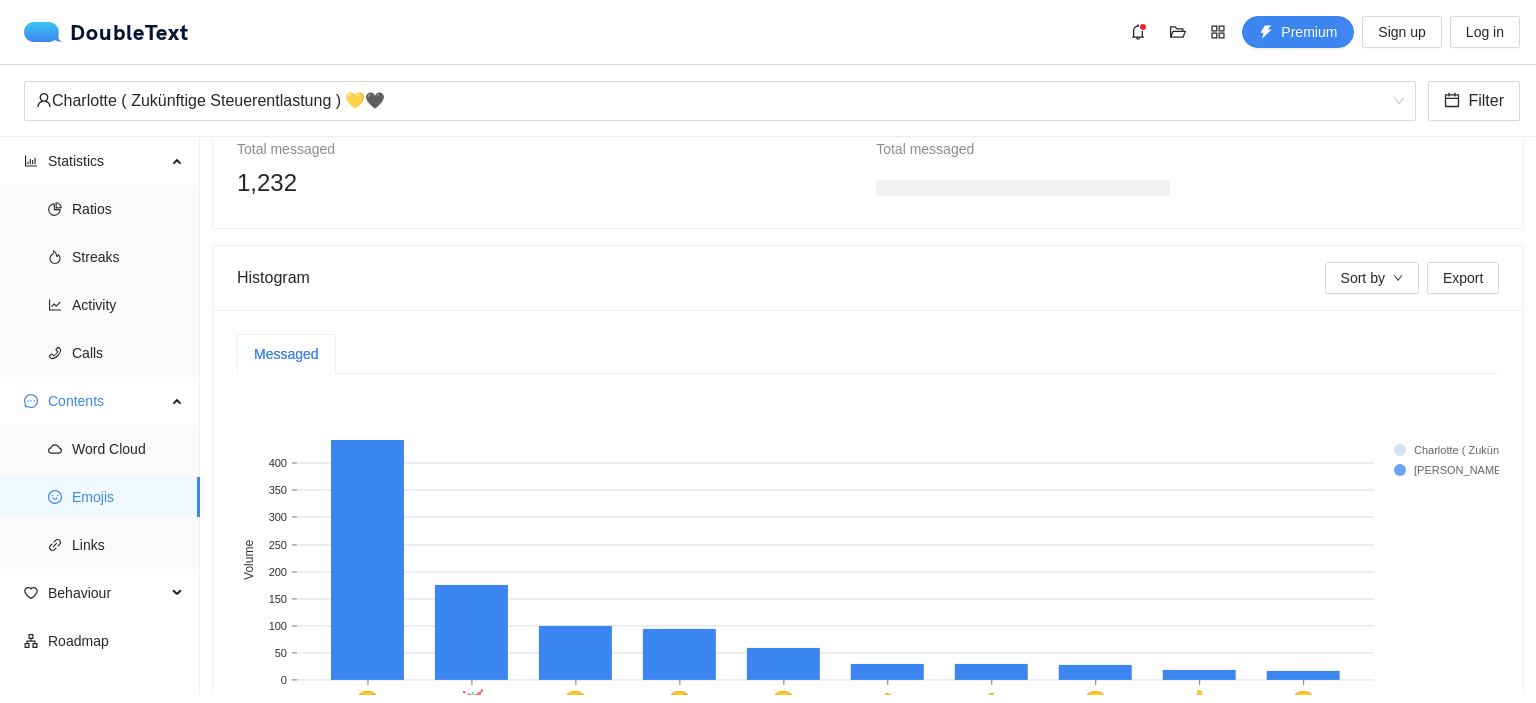 scroll, scrollTop: 406, scrollLeft: 0, axis: vertical 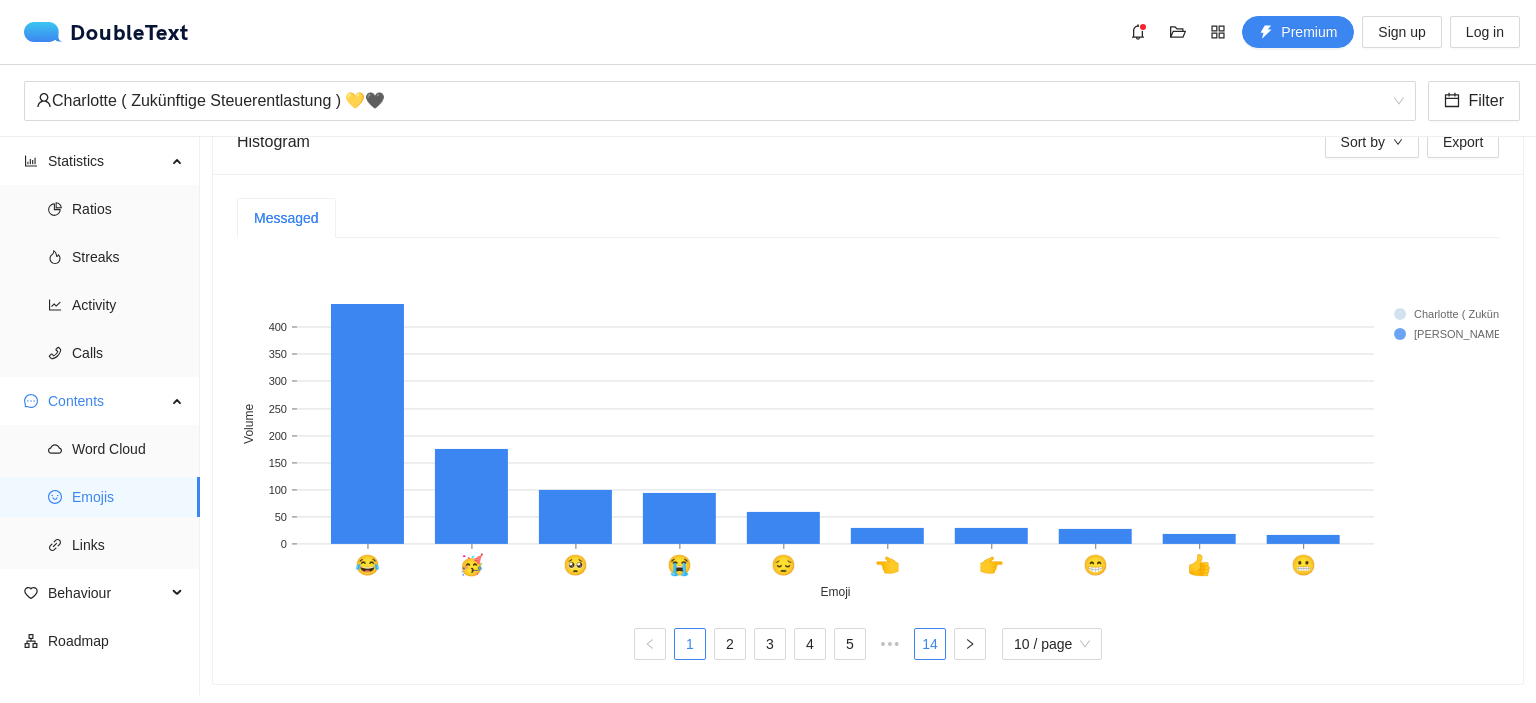 click on "14" at bounding box center [930, 644] 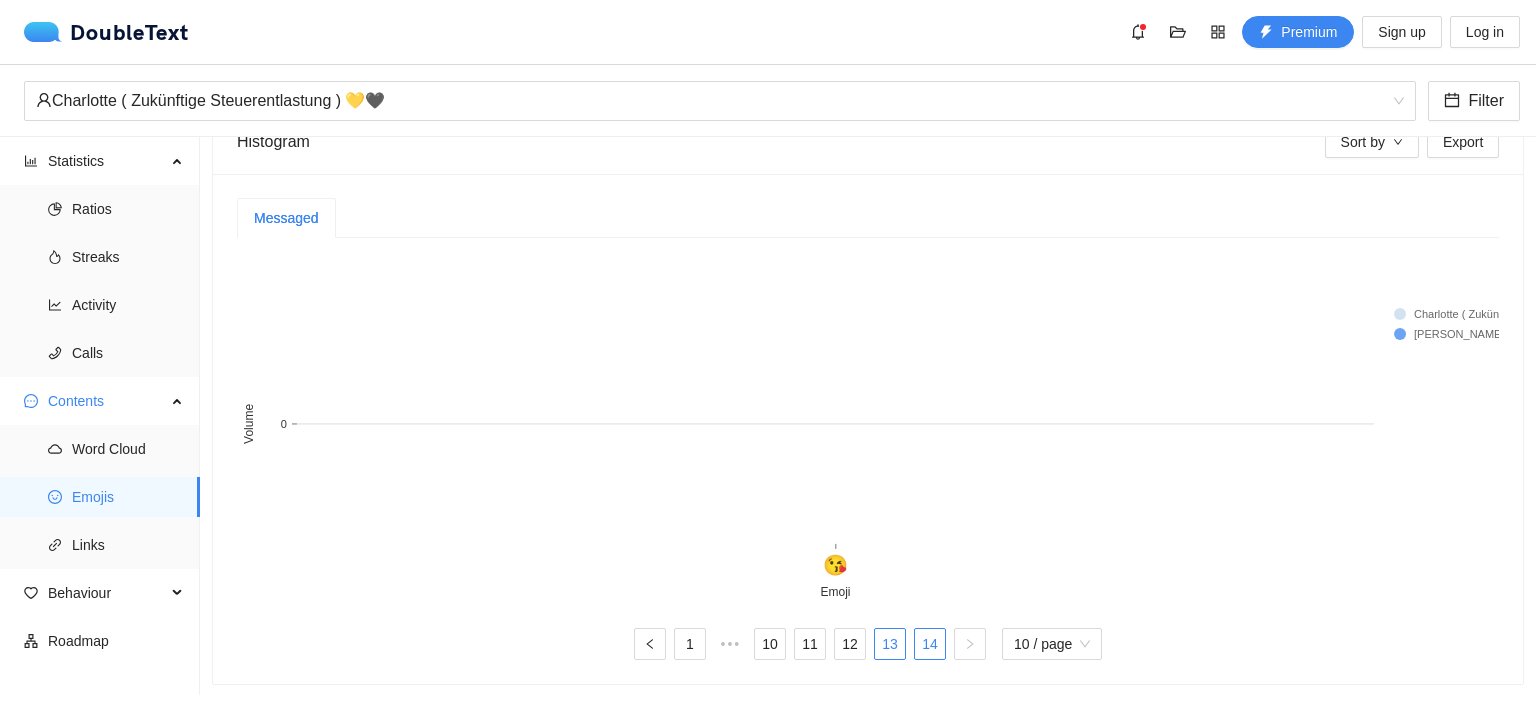 click on "13" at bounding box center [890, 644] 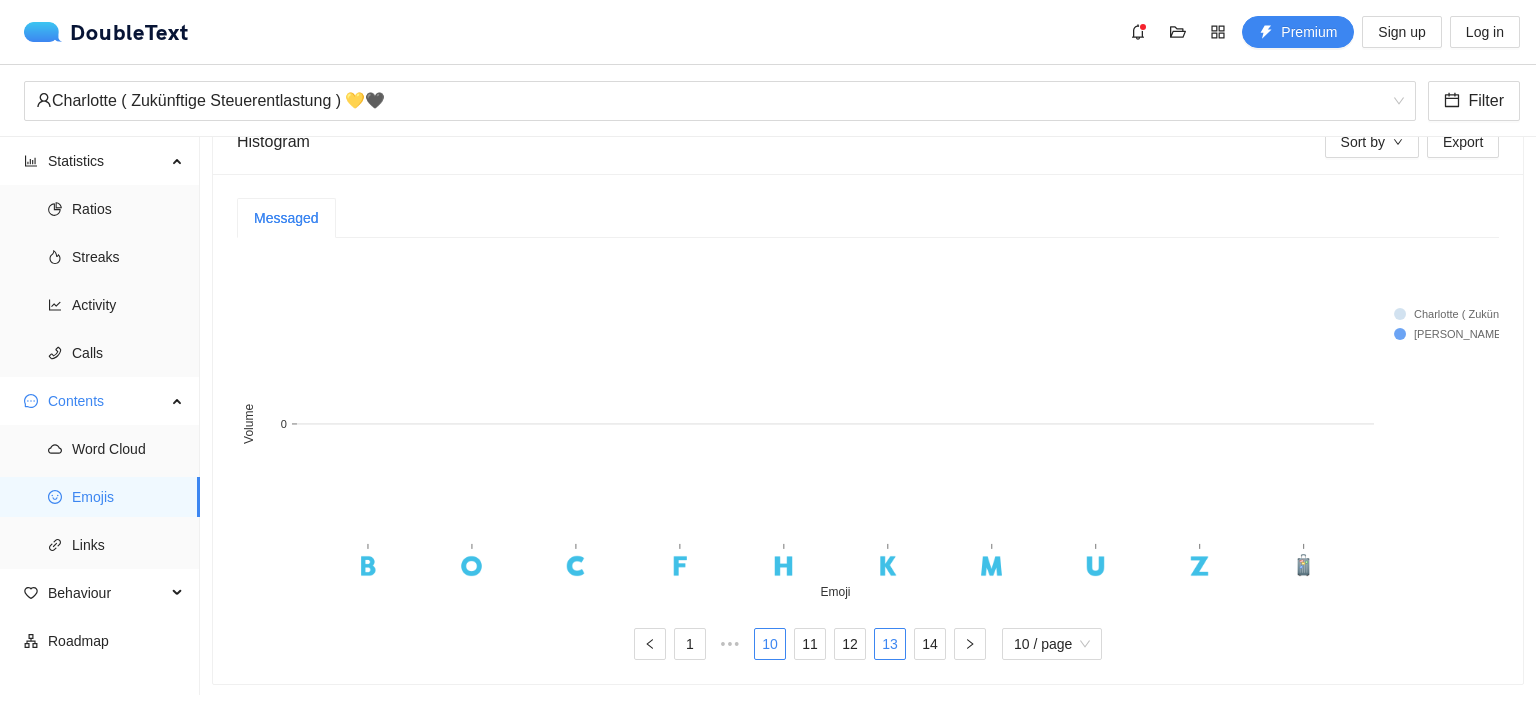 click on "10" at bounding box center (770, 644) 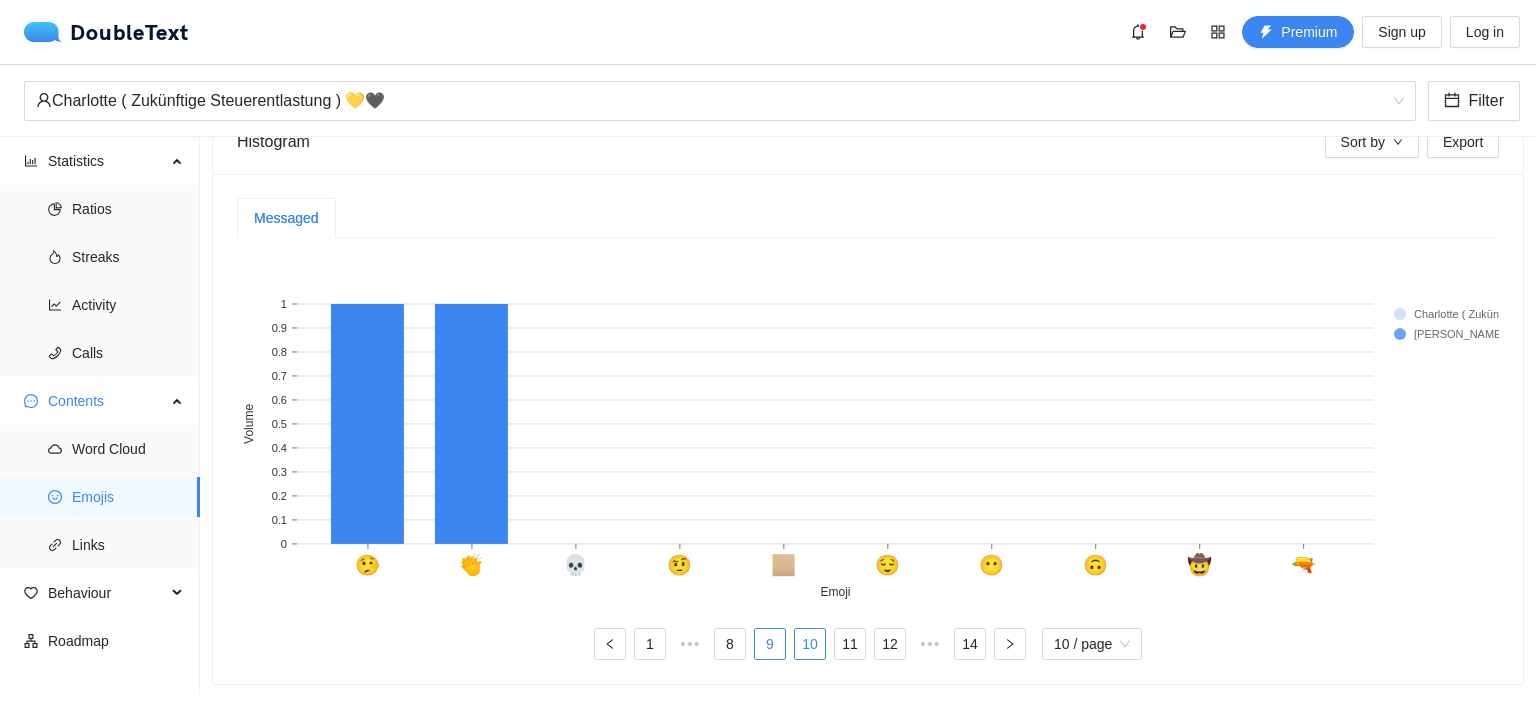 click on "9" at bounding box center [770, 644] 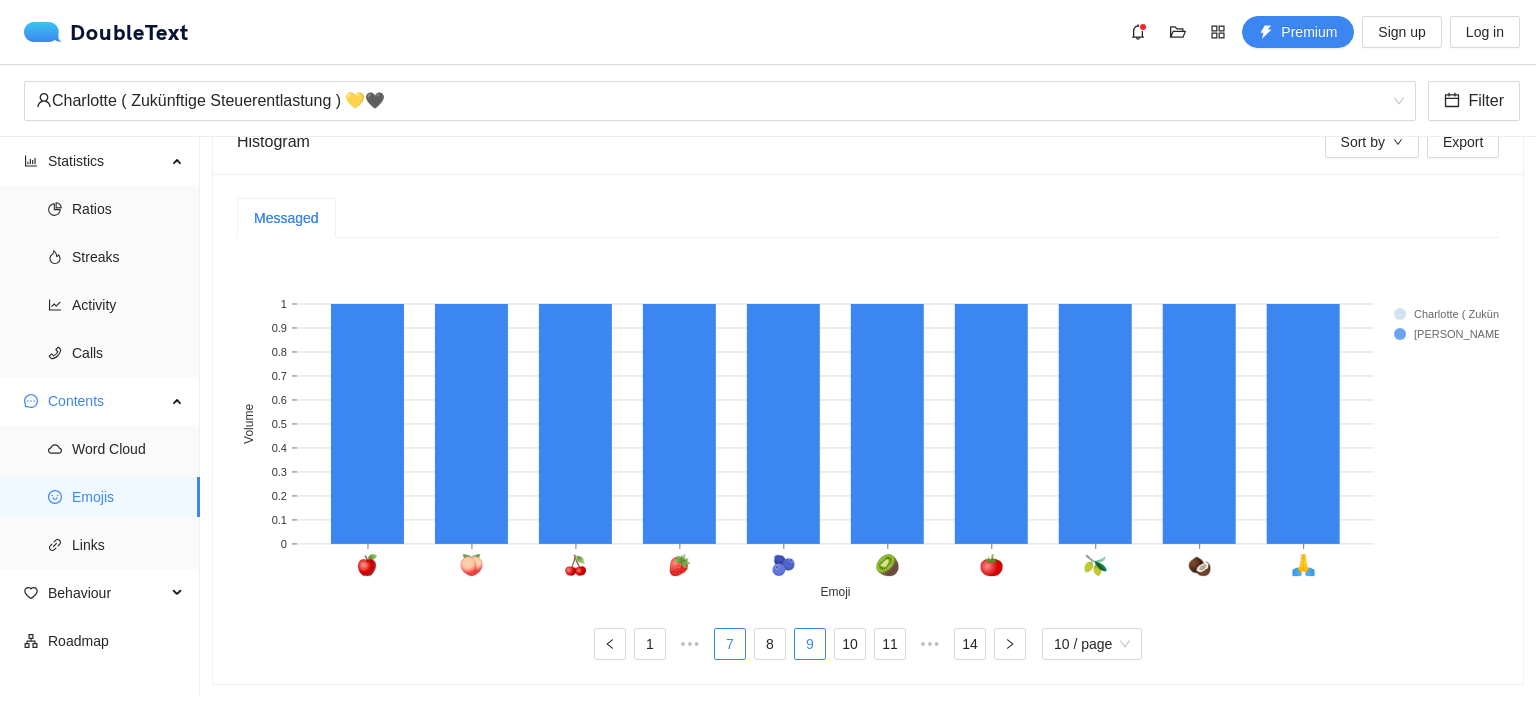 click on "7" at bounding box center (730, 644) 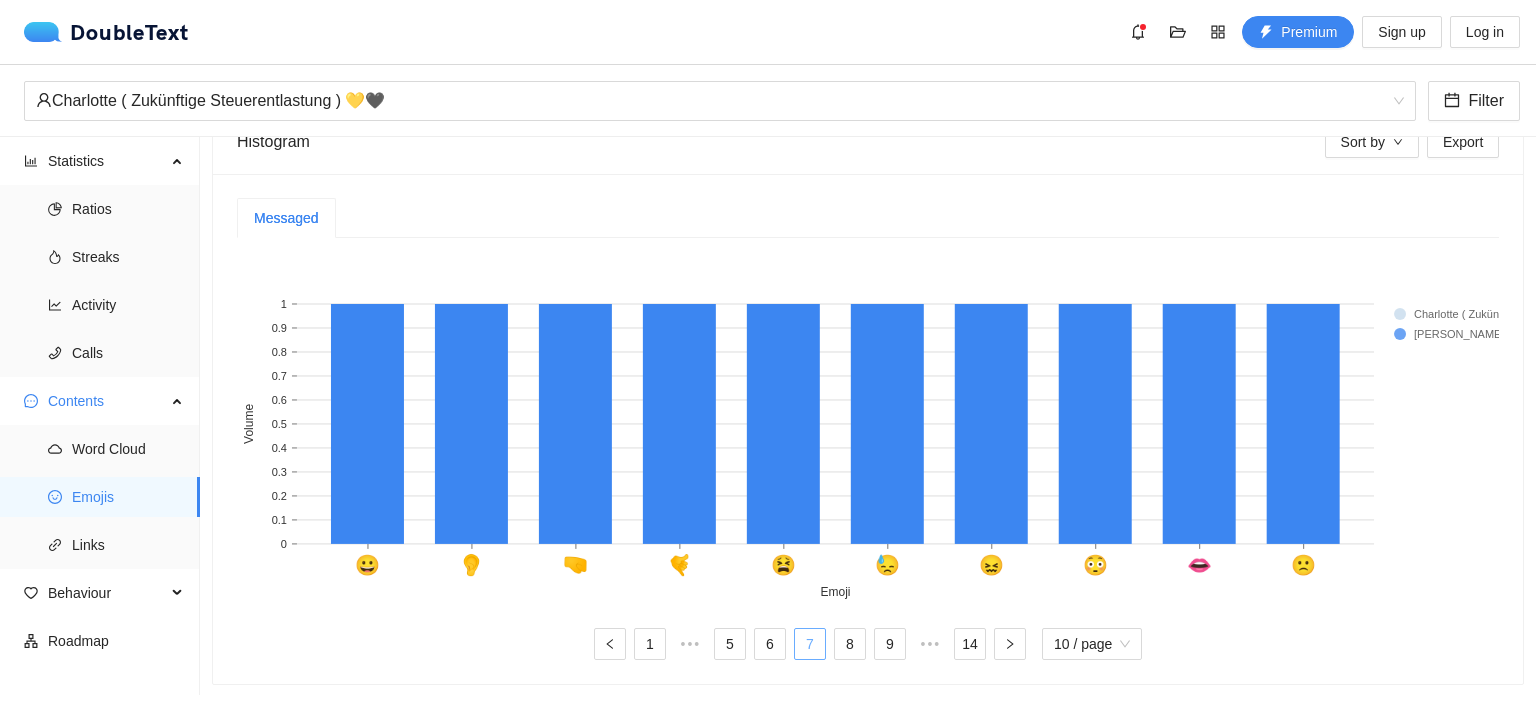 click on "5" at bounding box center [730, 644] 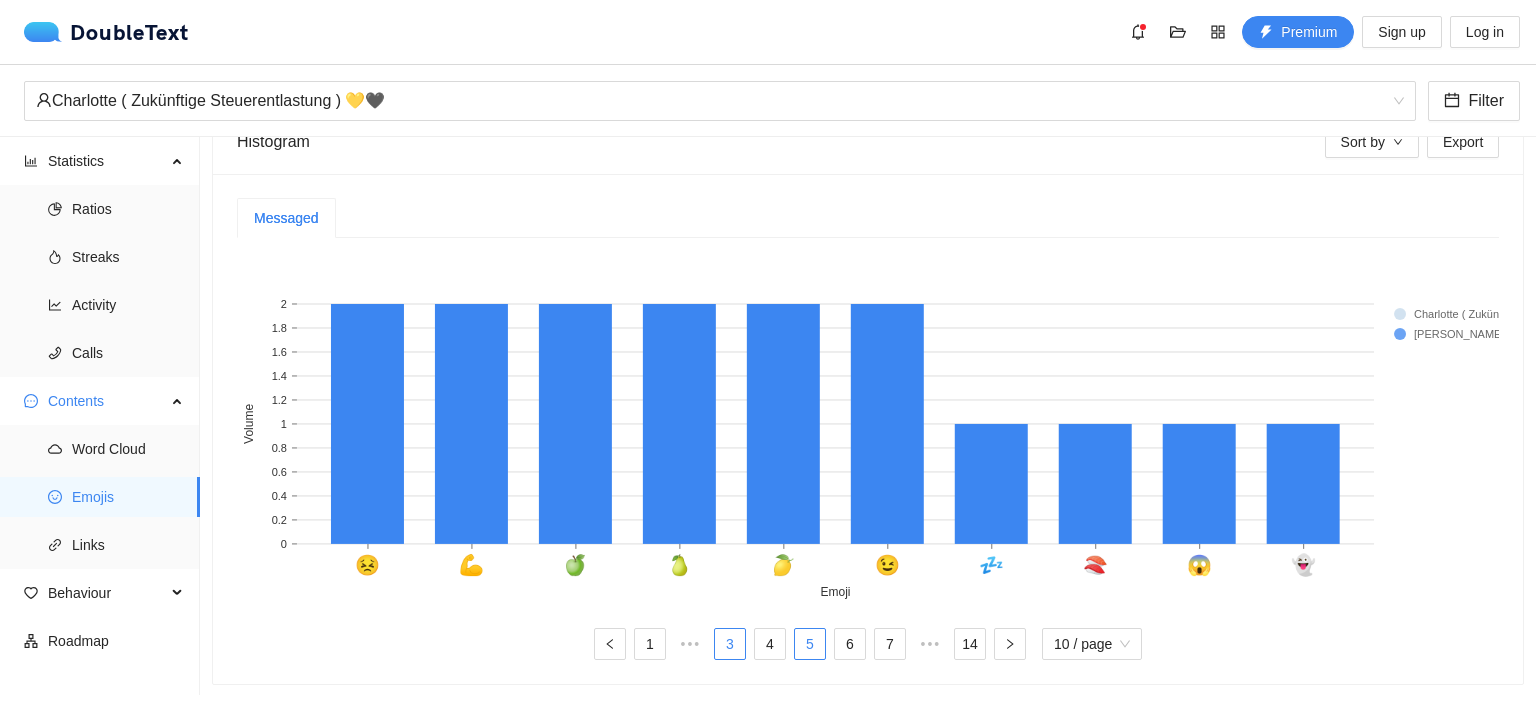 click on "3" at bounding box center (730, 644) 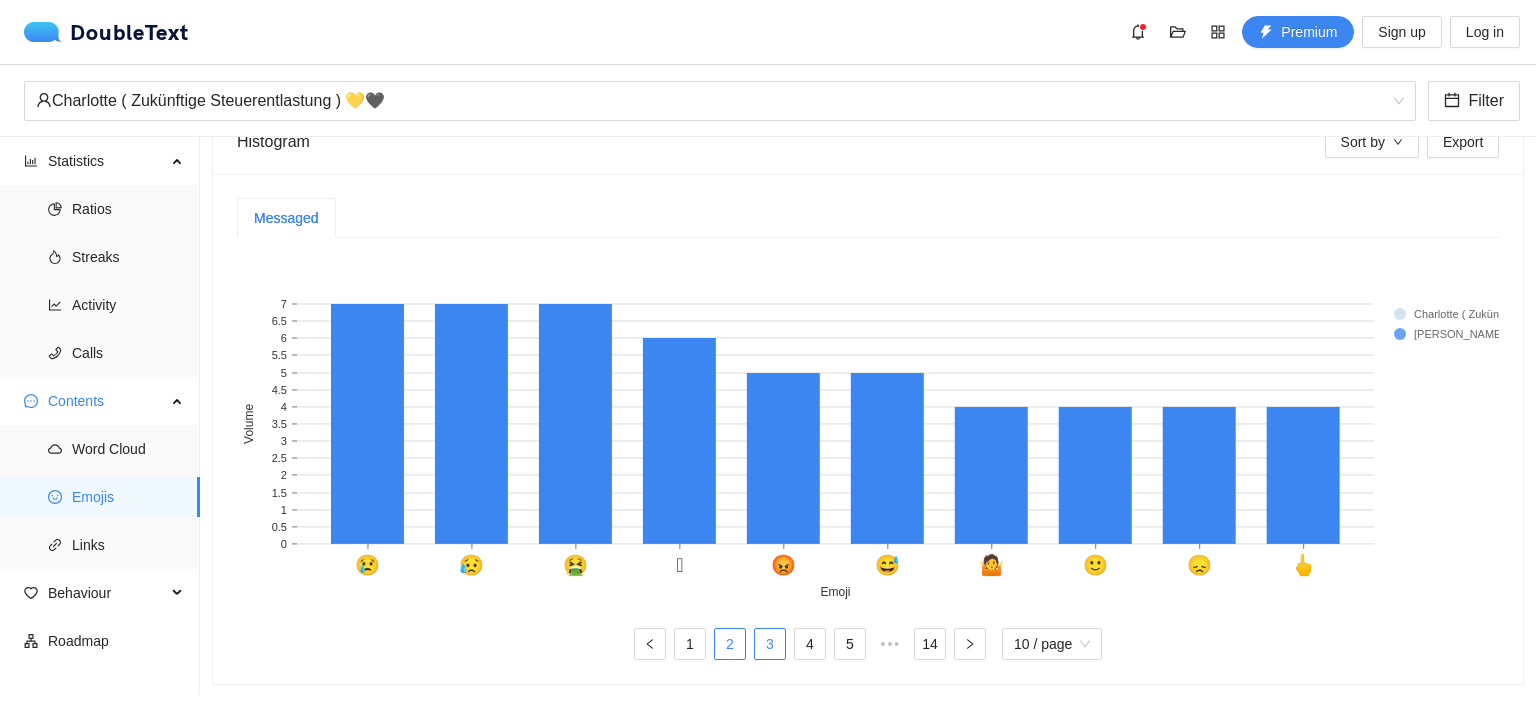 click on "2" at bounding box center (730, 644) 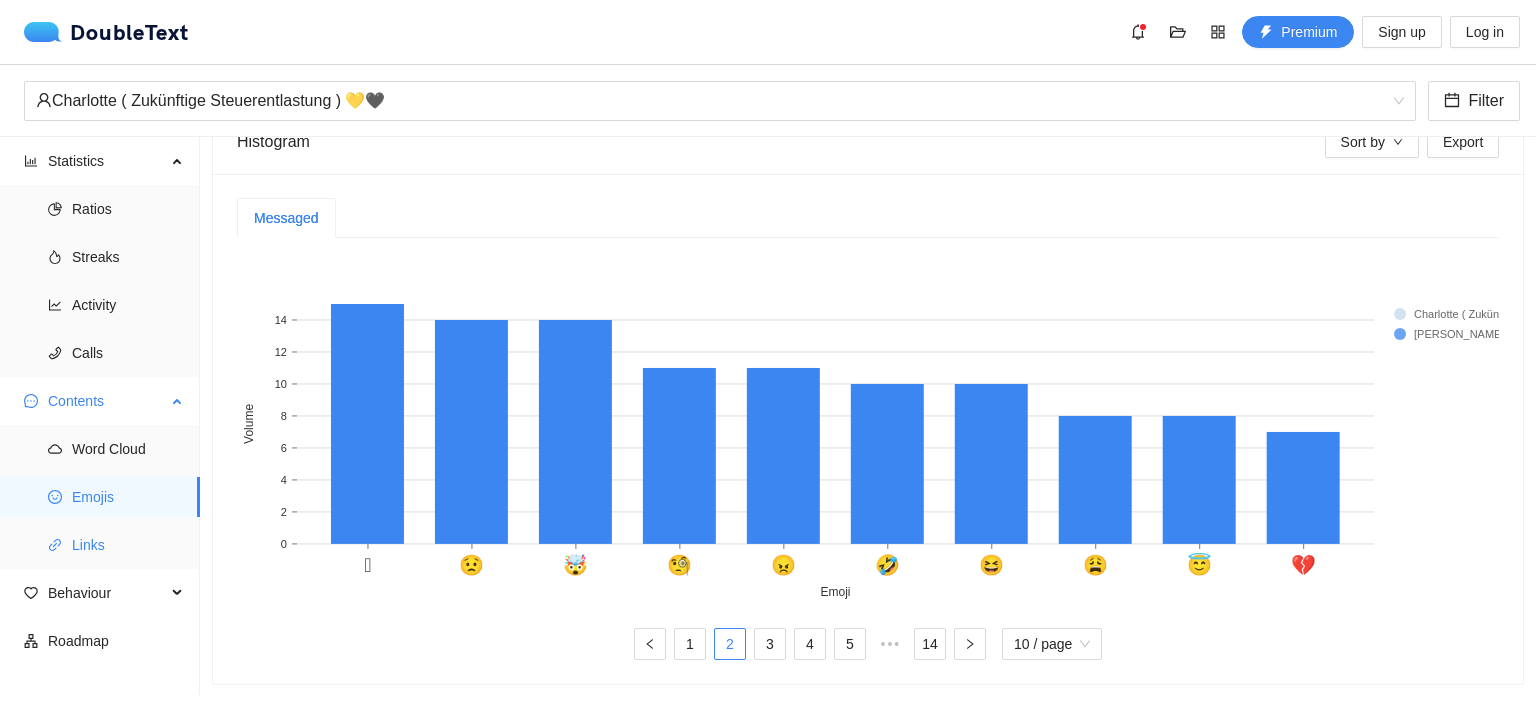 click on "Links" at bounding box center [128, 545] 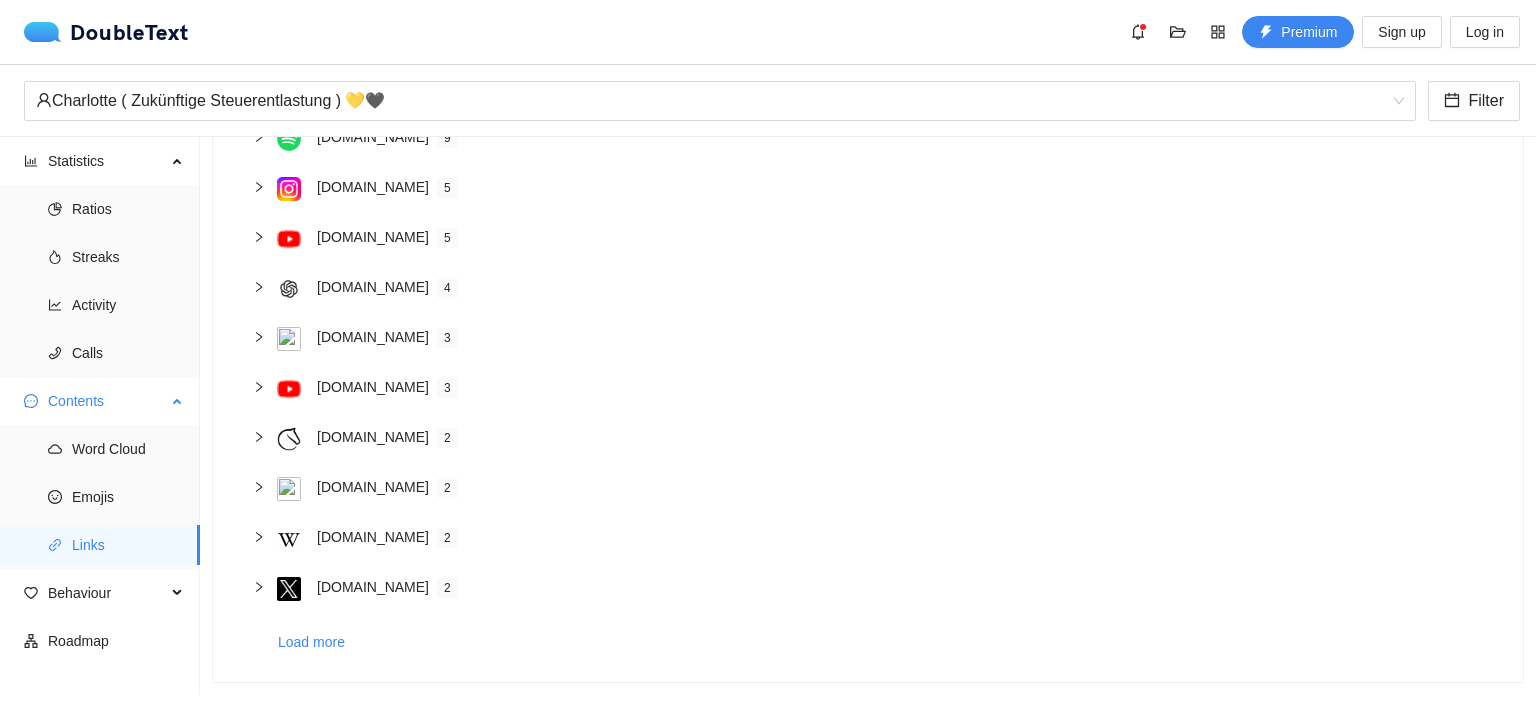 scroll, scrollTop: 227, scrollLeft: 0, axis: vertical 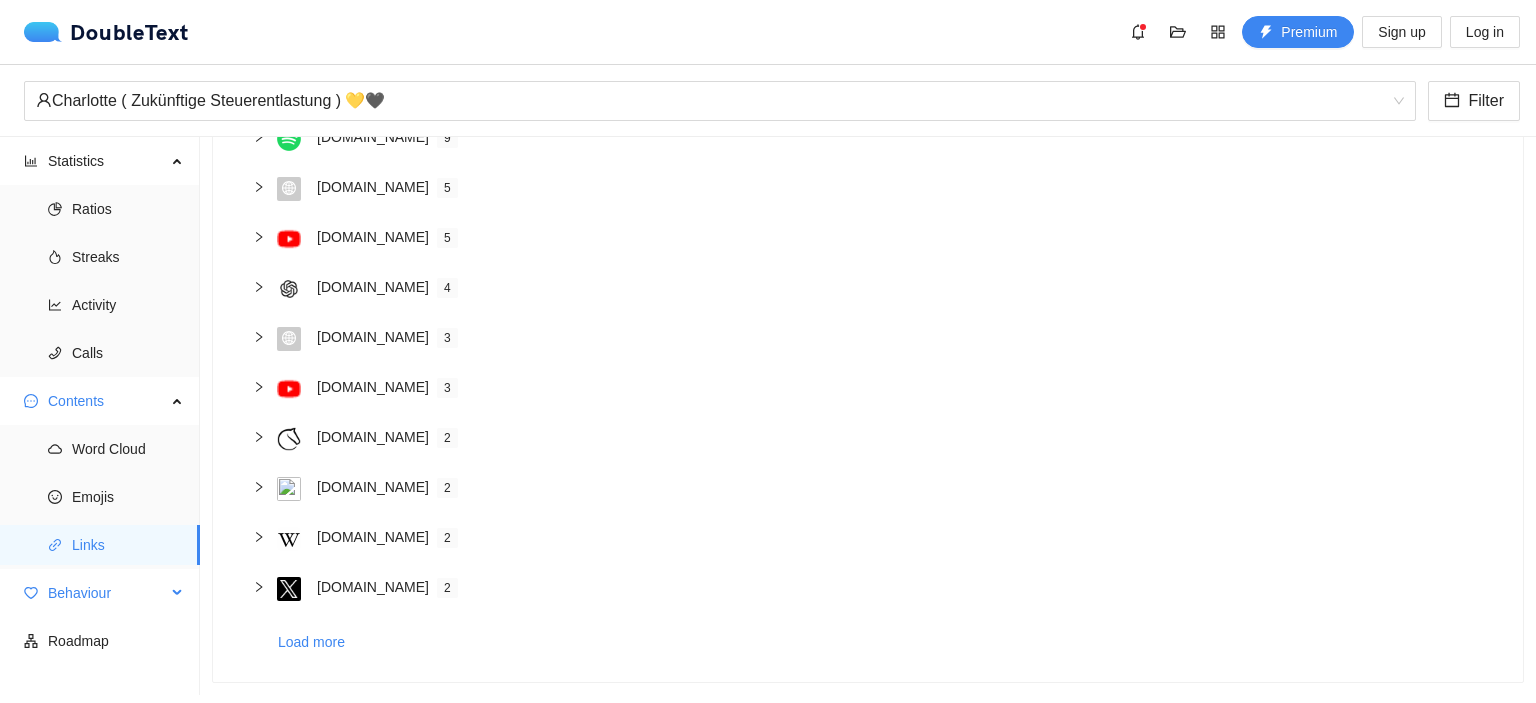 click on "Behaviour" at bounding box center (100, 593) 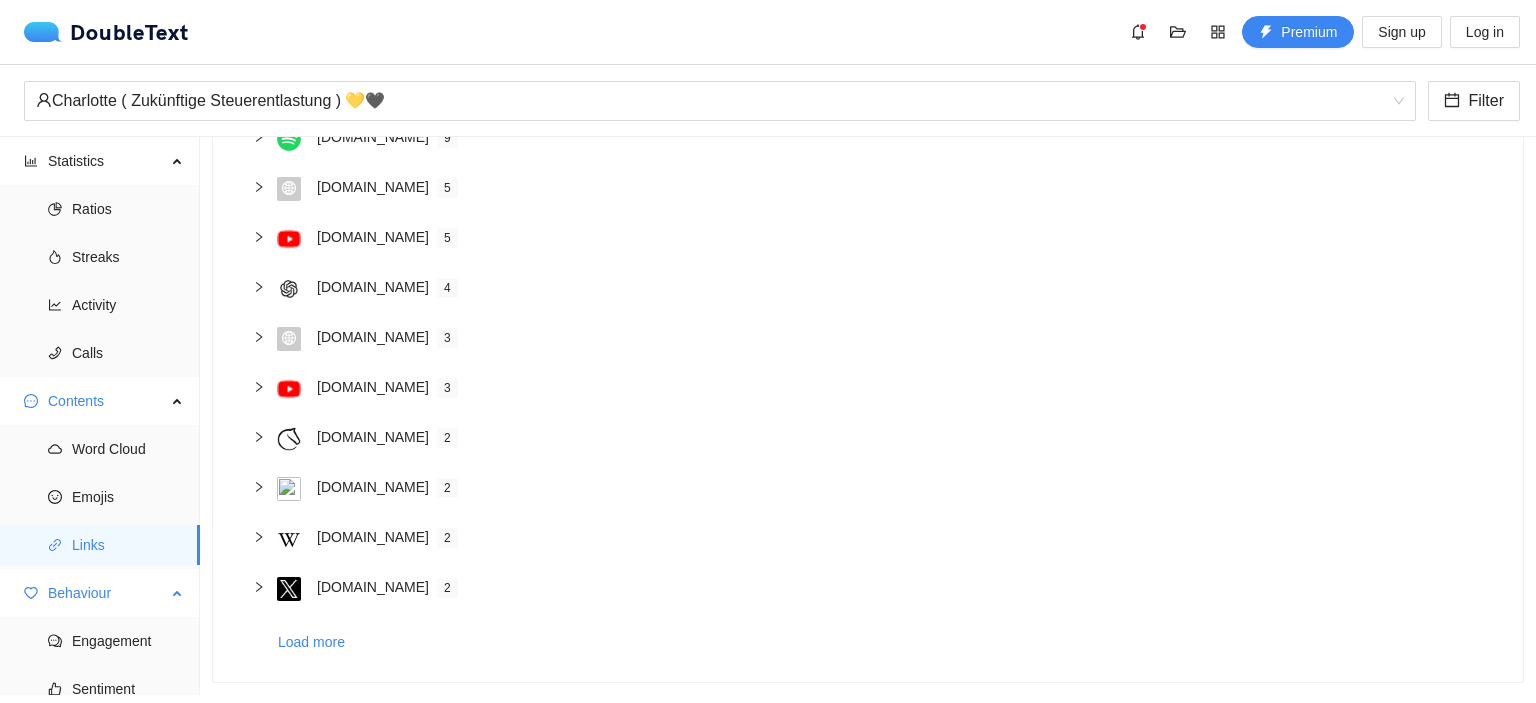 scroll, scrollTop: 110, scrollLeft: 0, axis: vertical 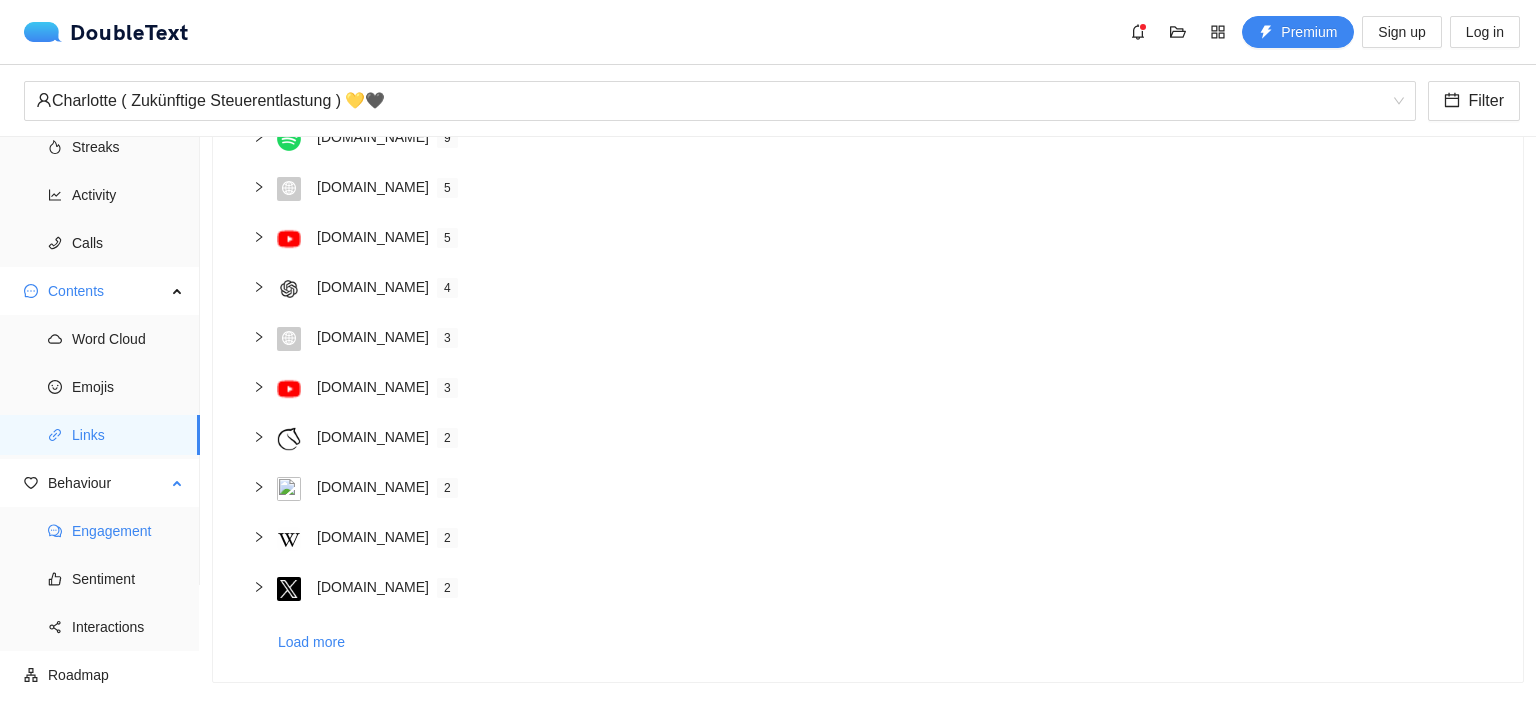 click on "Engagement" at bounding box center (128, 531) 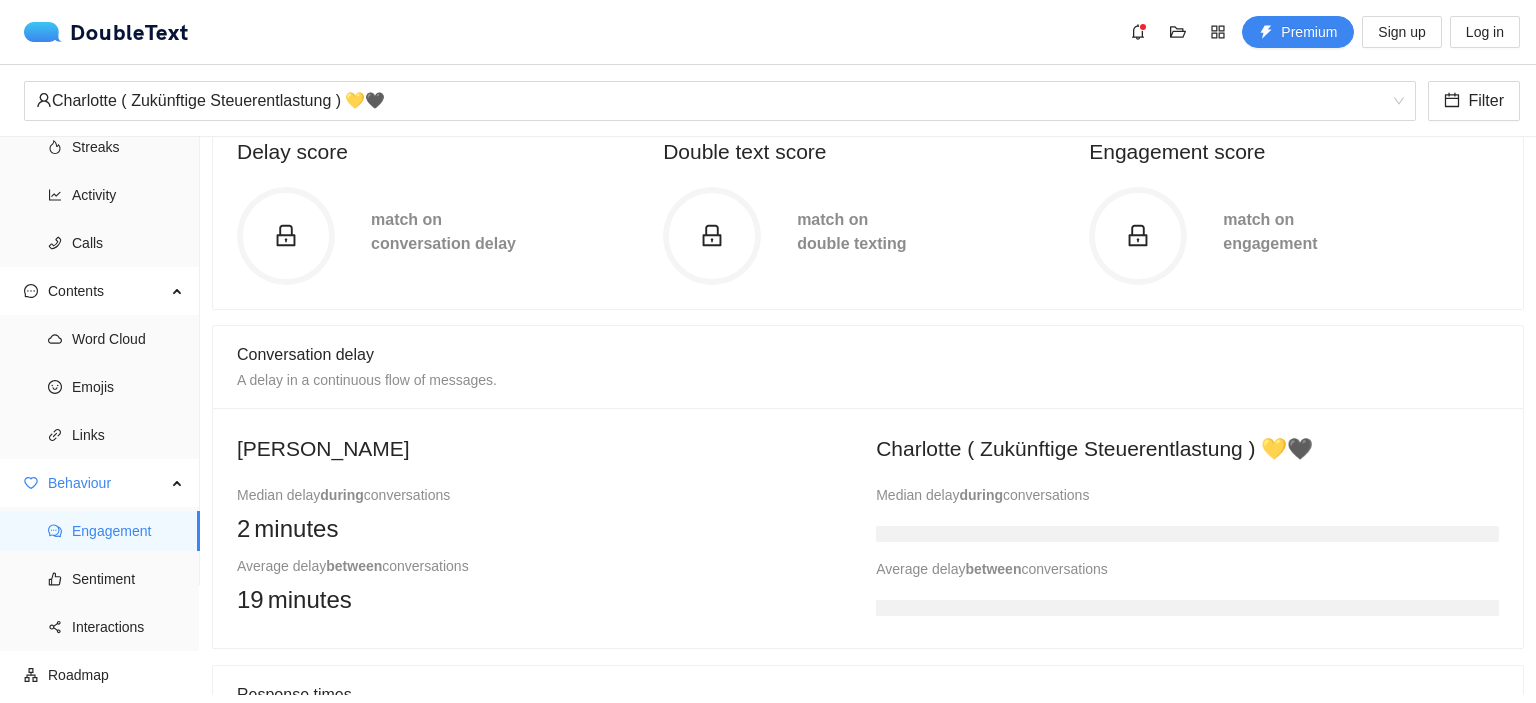 scroll, scrollTop: 365, scrollLeft: 0, axis: vertical 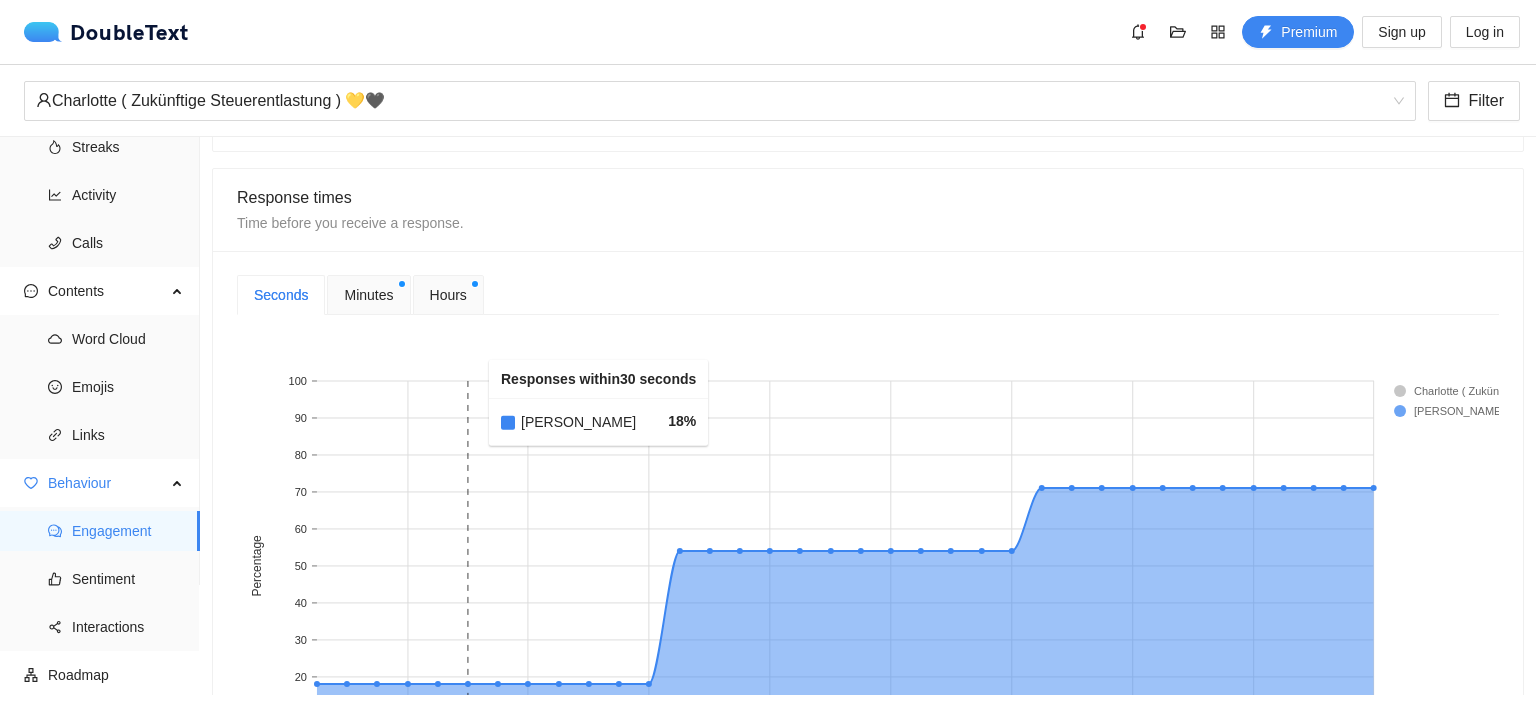 click 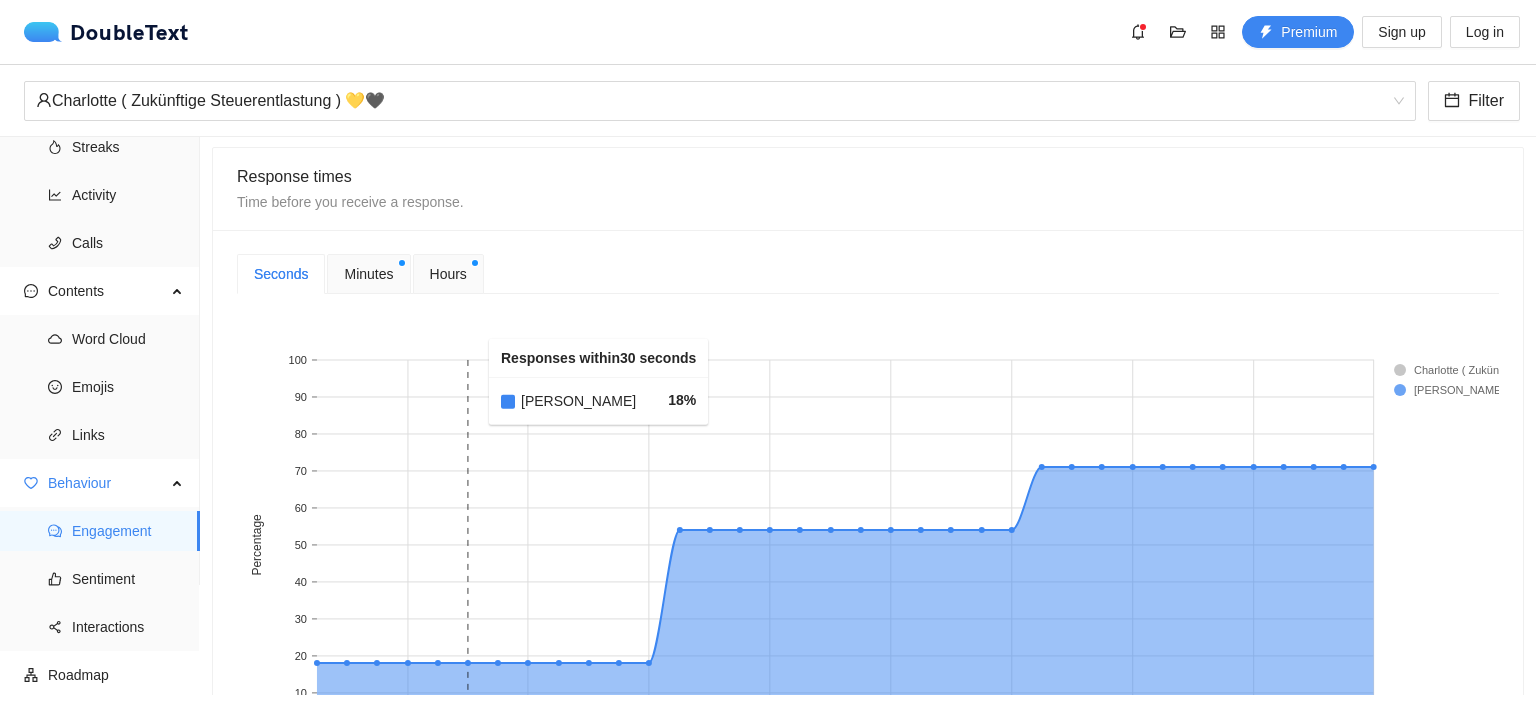 scroll, scrollTop: 810, scrollLeft: 0, axis: vertical 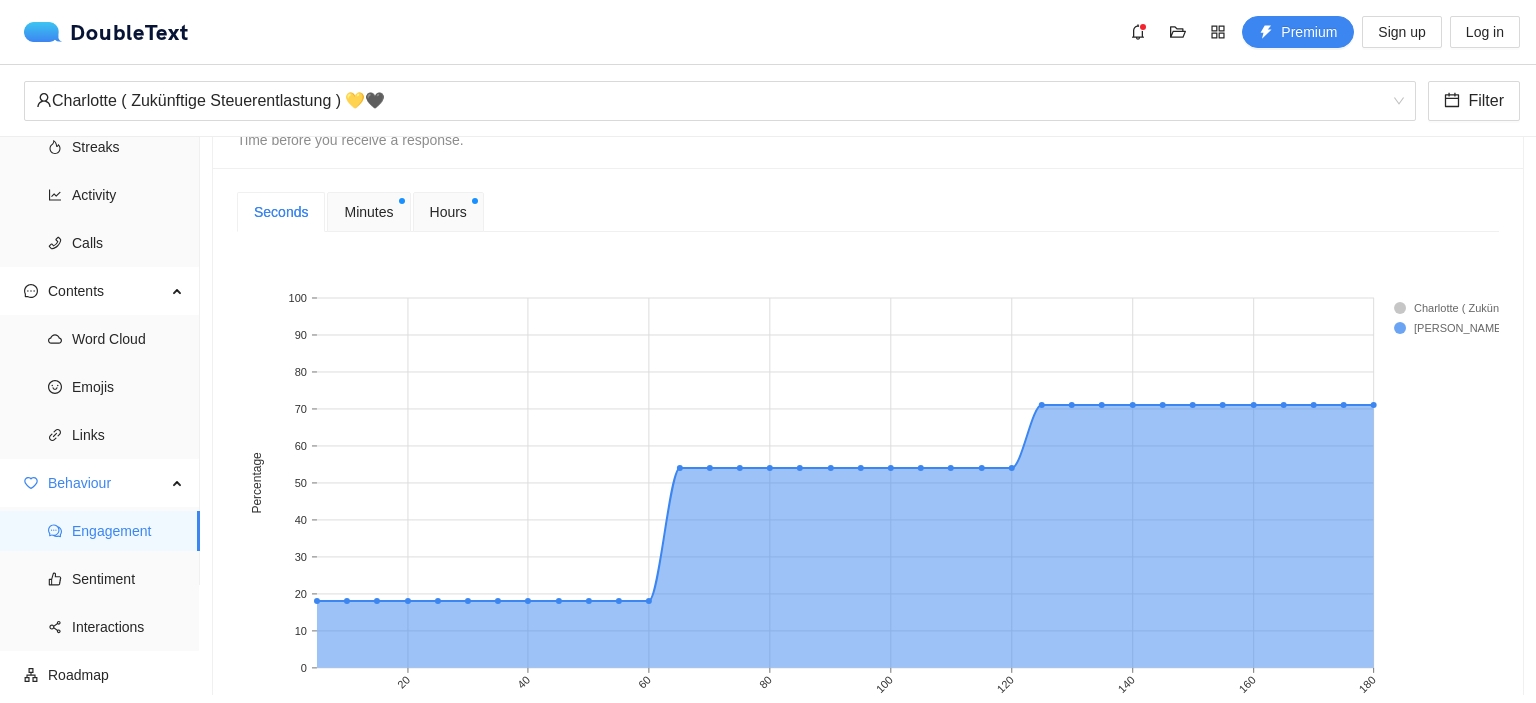 click on "Minutes" at bounding box center [368, 212] 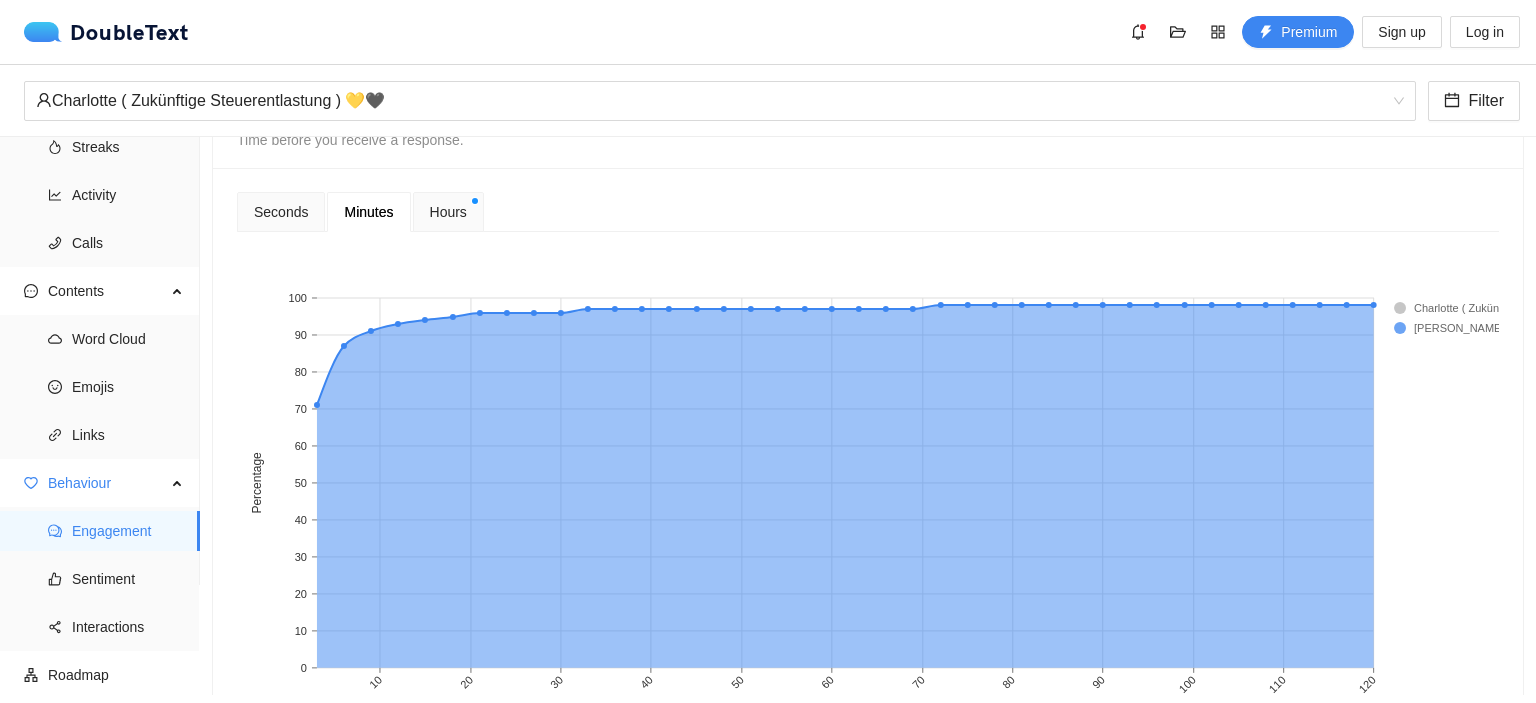 click on "Hours" at bounding box center (448, 212) 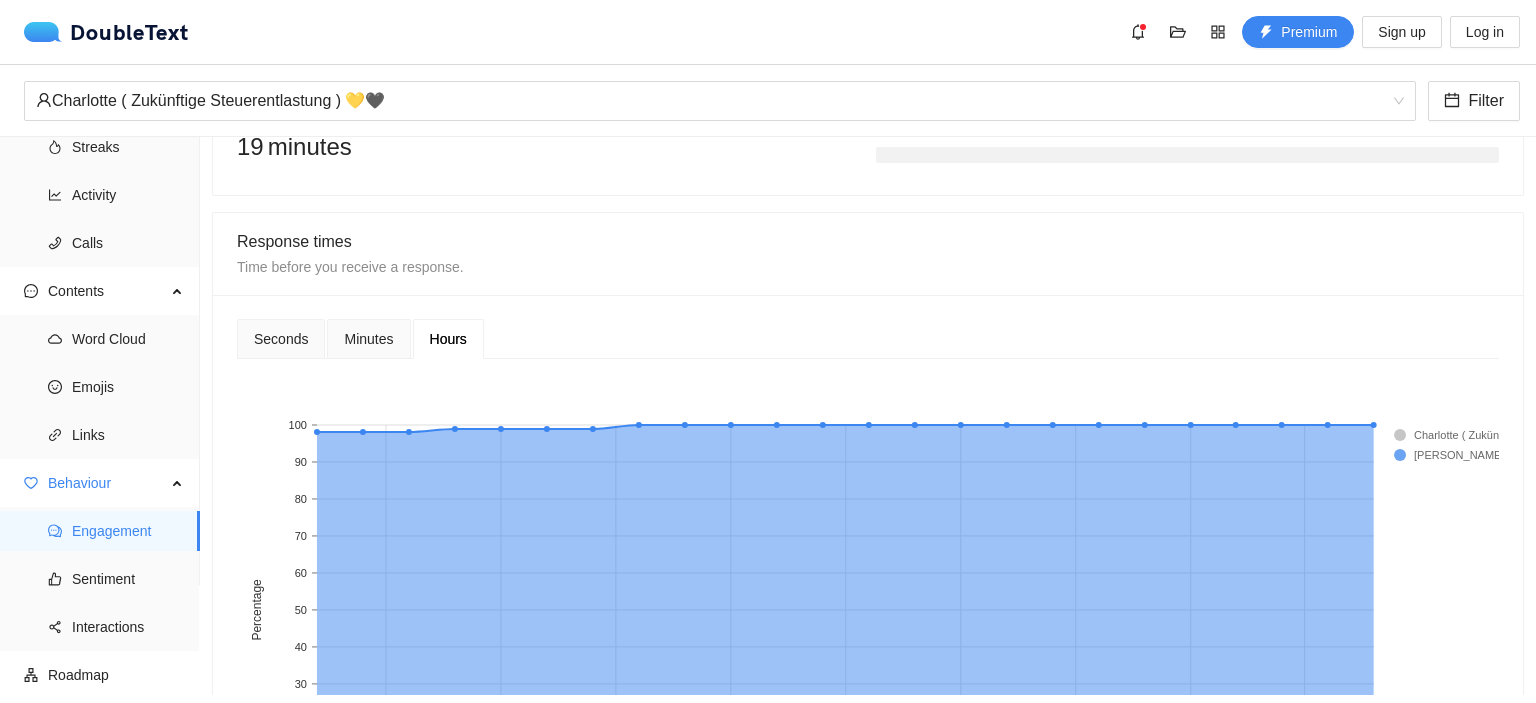 scroll, scrollTop: 686, scrollLeft: 0, axis: vertical 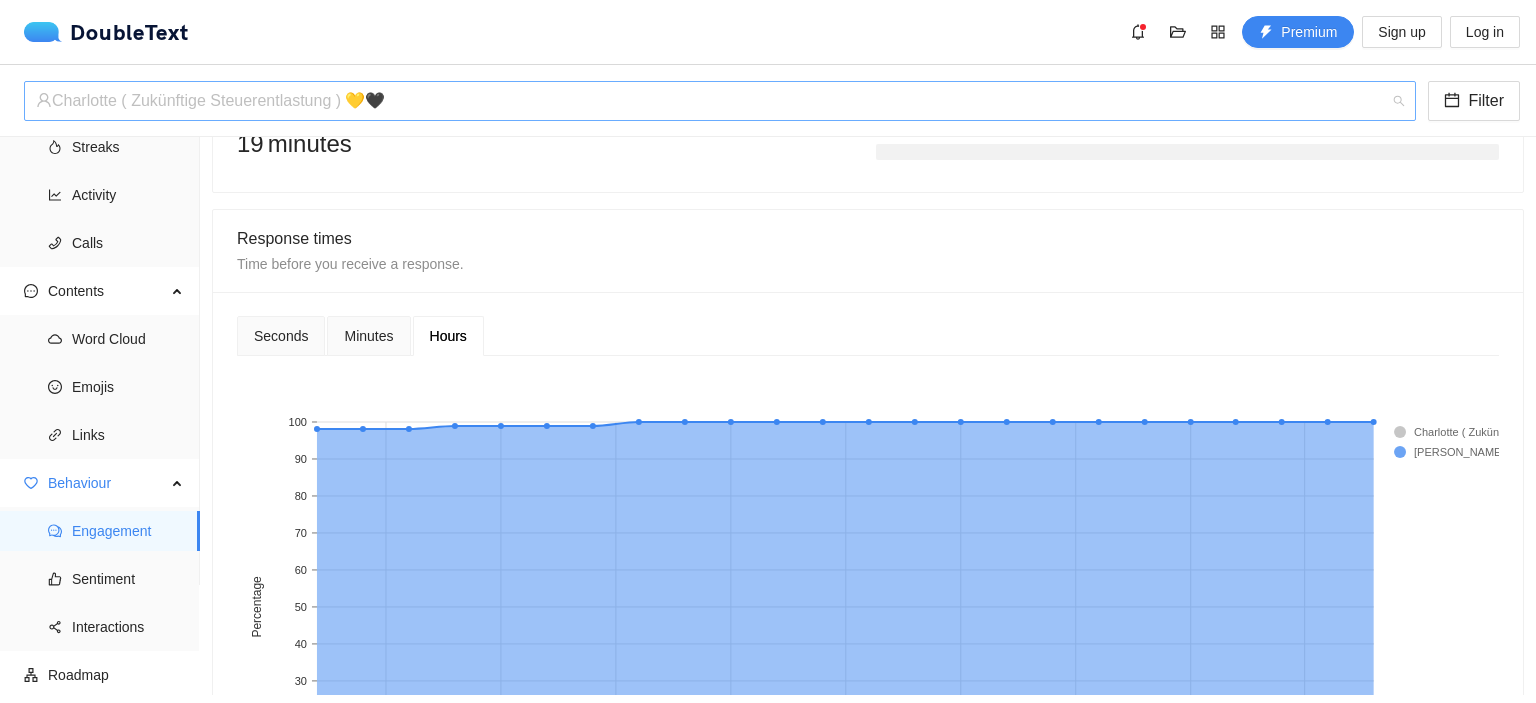 click on "Charlotte ( Zukünftige Steuerentlastung ) 💛🖤" at bounding box center (711, 101) 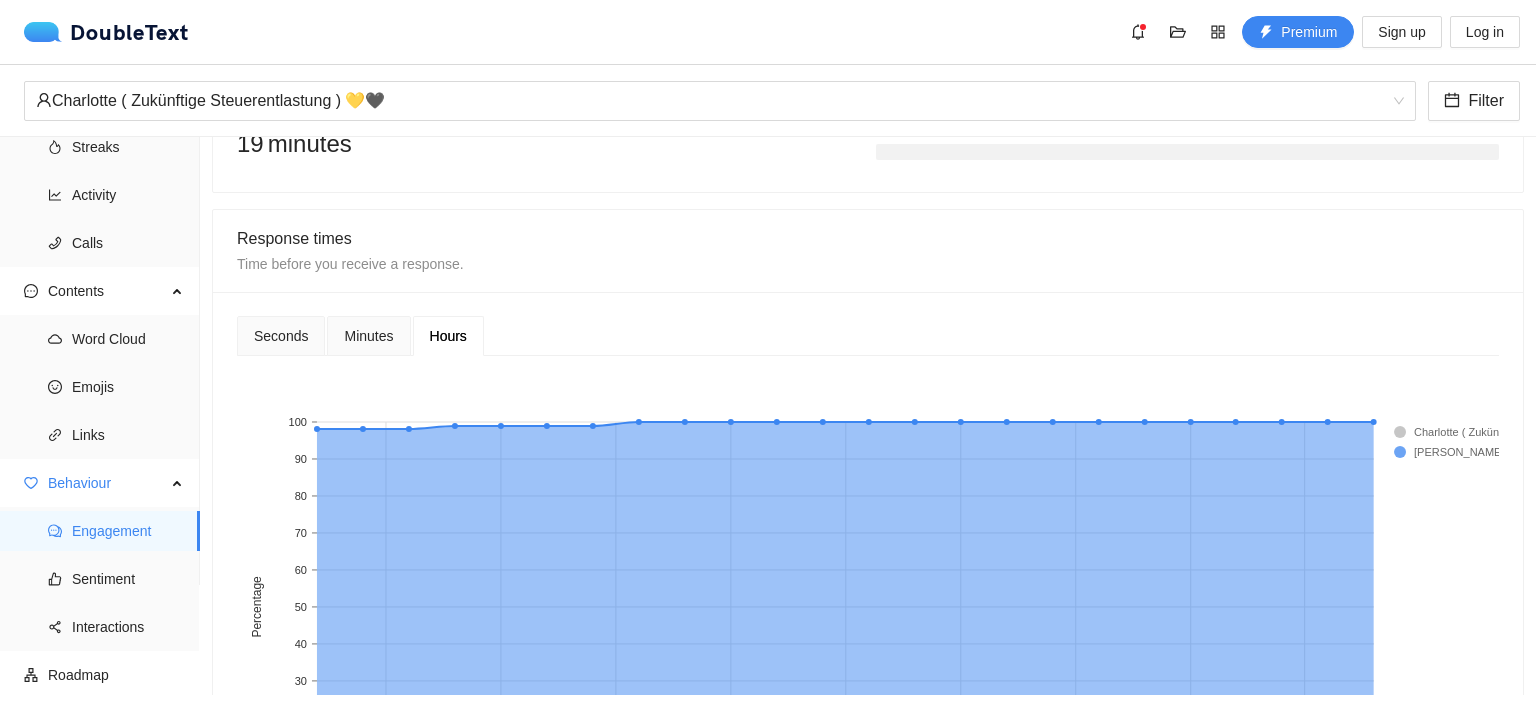 click on "Response times Time before you receive a response." at bounding box center (868, 251) 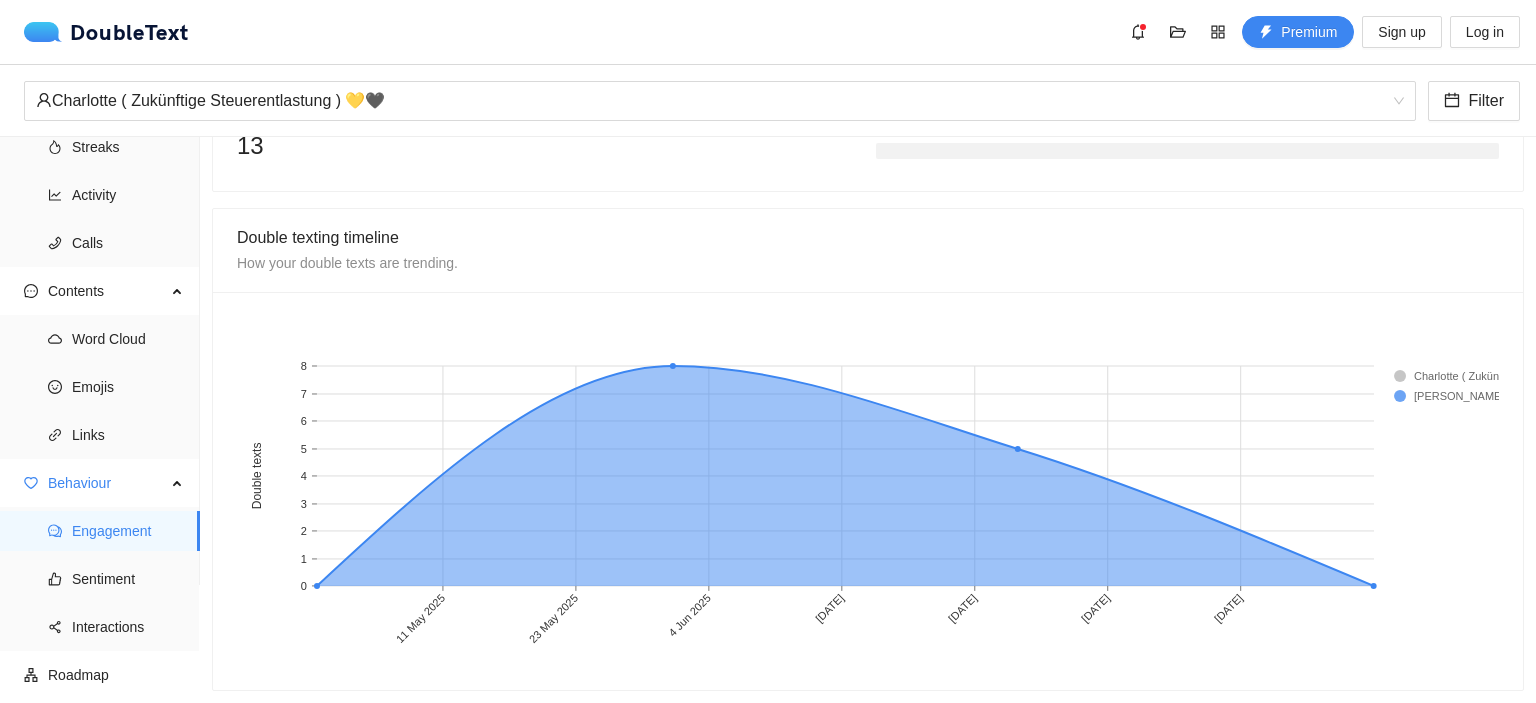 scroll, scrollTop: 1657, scrollLeft: 0, axis: vertical 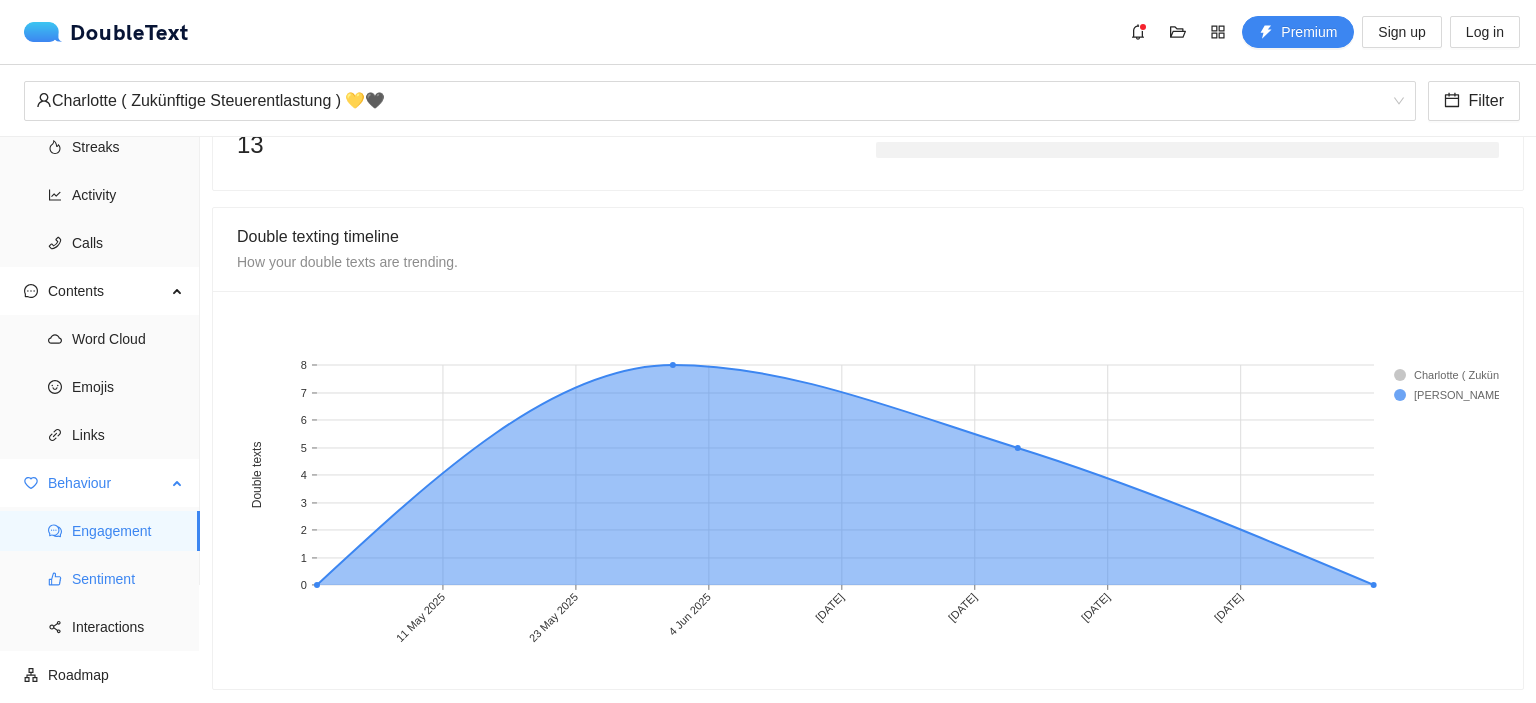 click on "Sentiment" at bounding box center (128, 579) 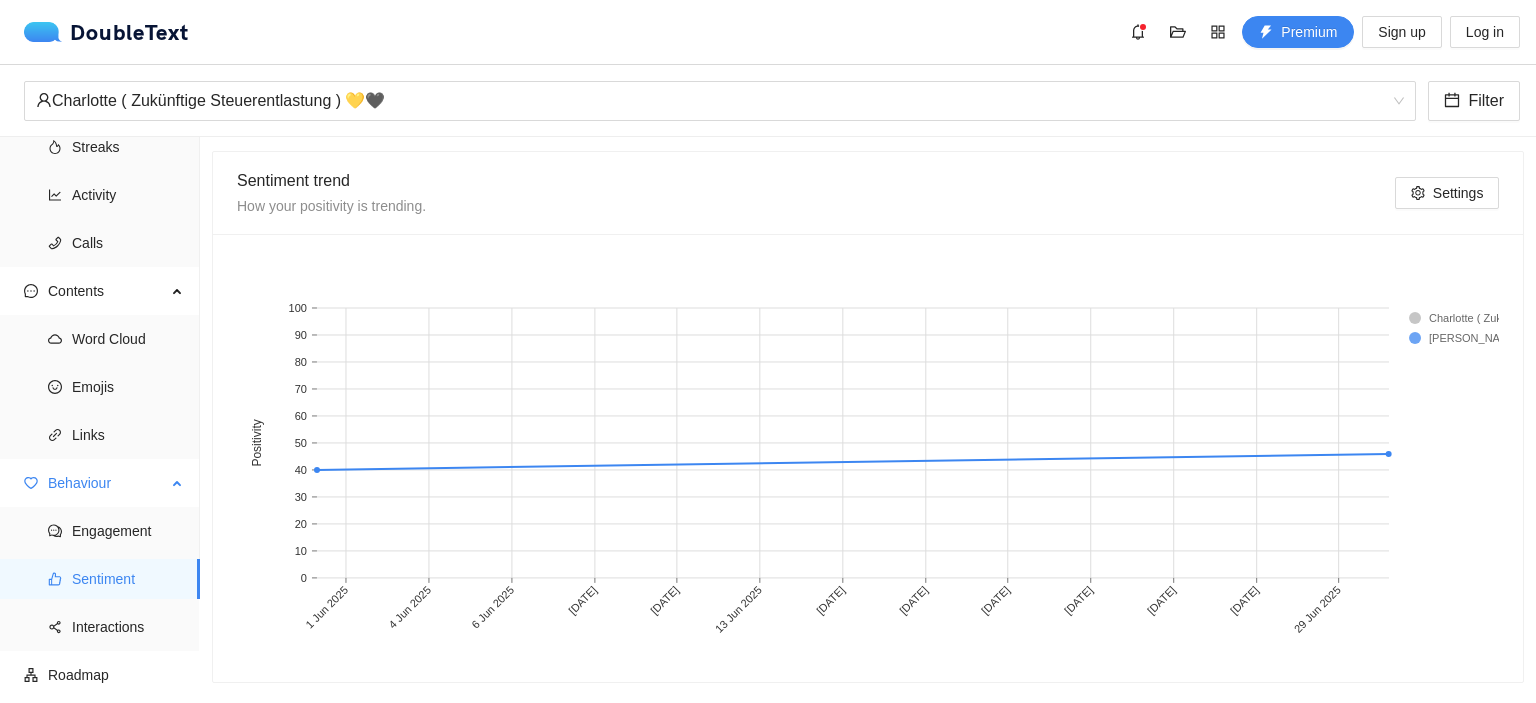scroll, scrollTop: 1089, scrollLeft: 0, axis: vertical 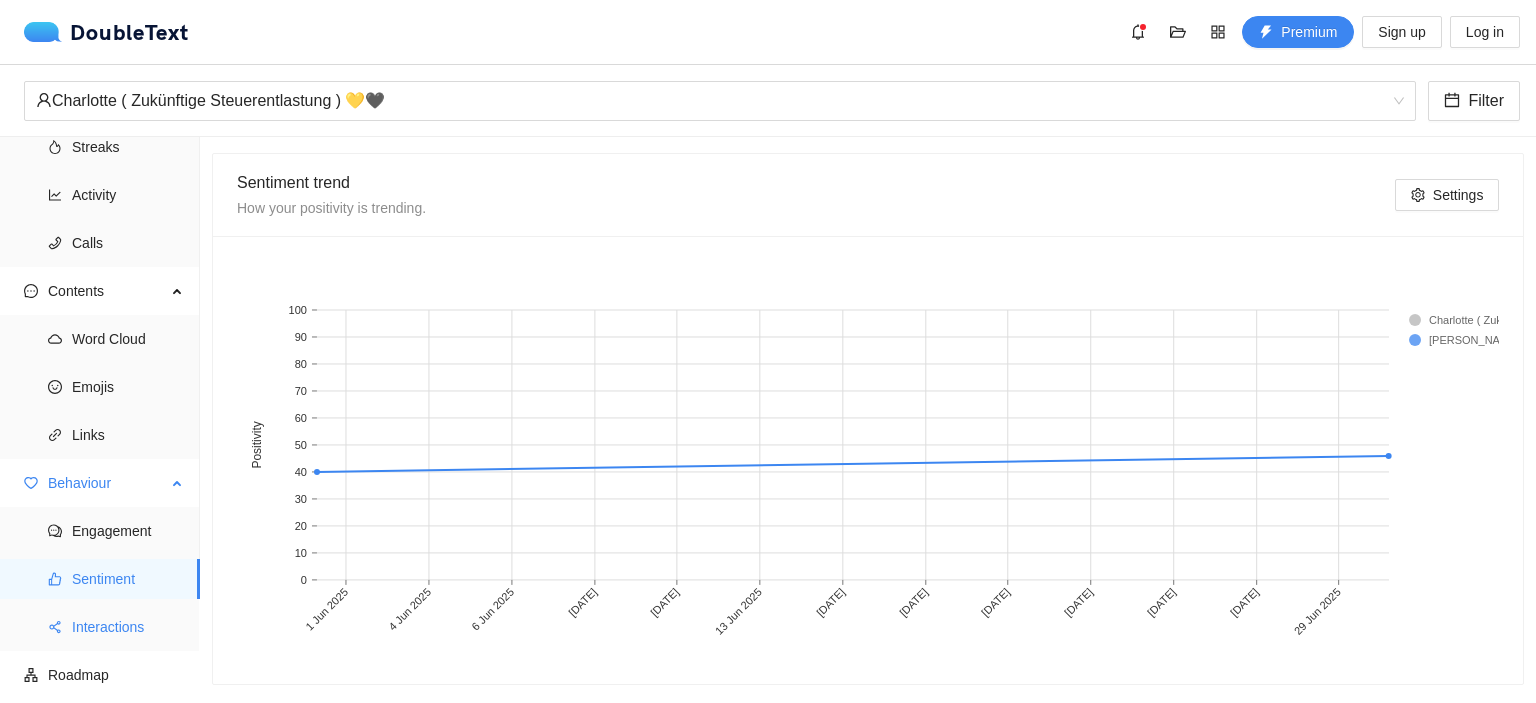 click on "Interactions" at bounding box center [128, 627] 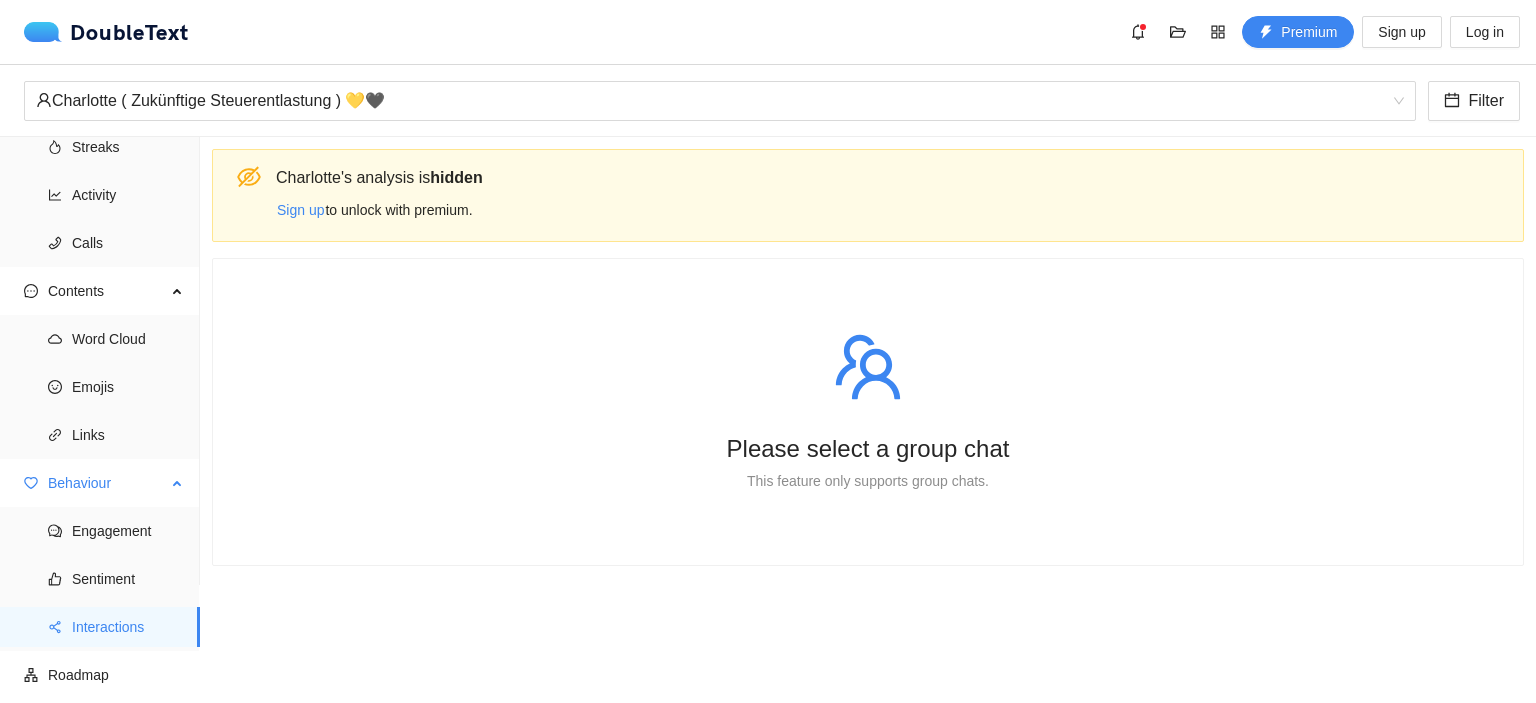 scroll, scrollTop: 0, scrollLeft: 0, axis: both 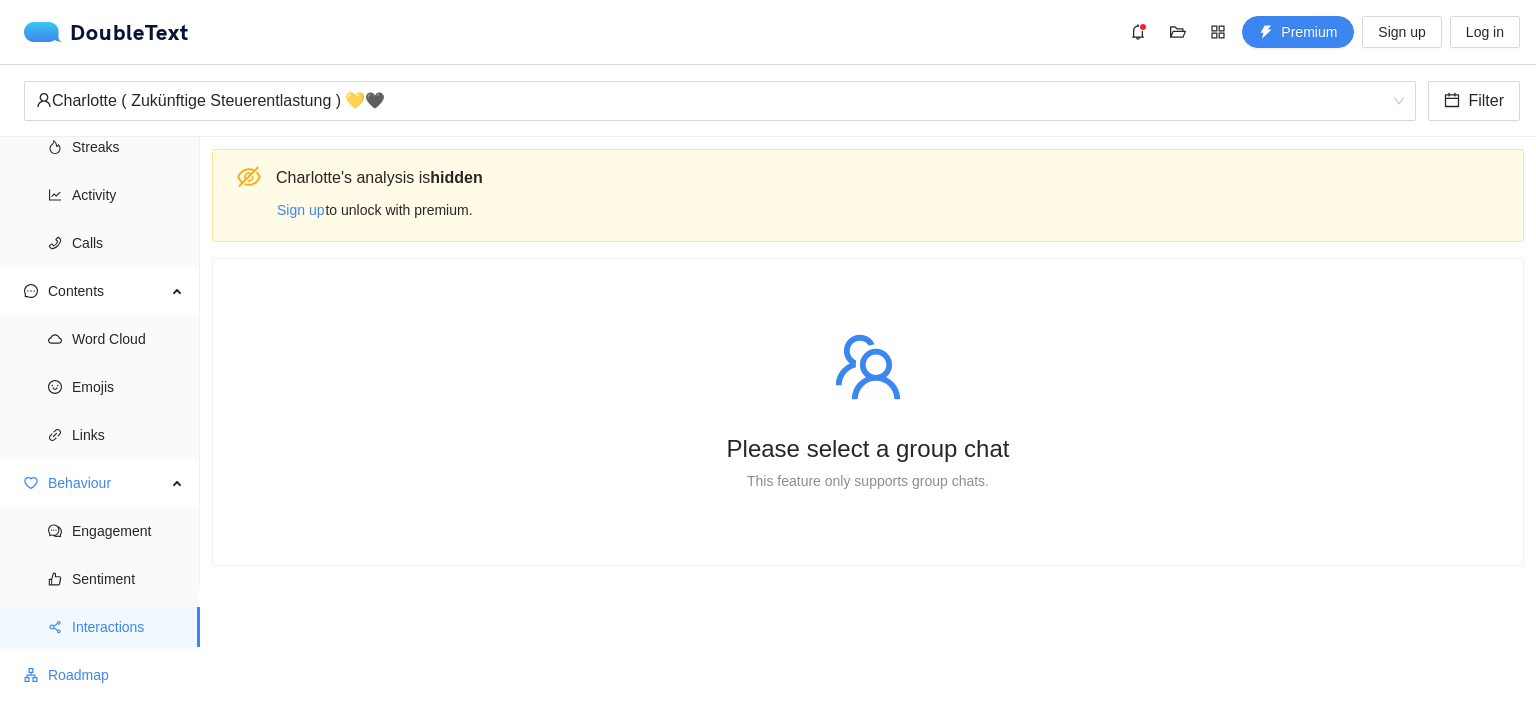 click on "Roadmap" at bounding box center [116, 675] 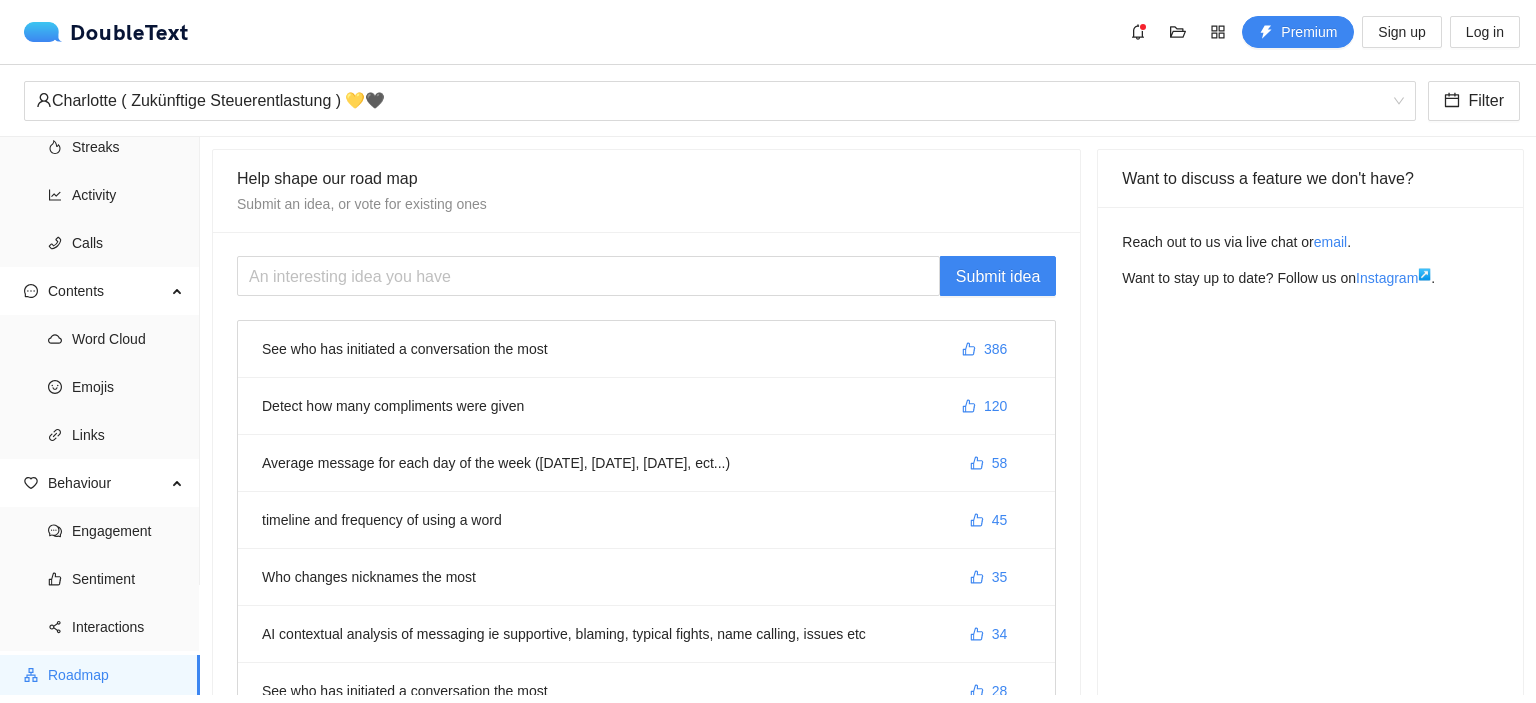 click on "See who has initiated a conversation the most  386" at bounding box center [646, 349] 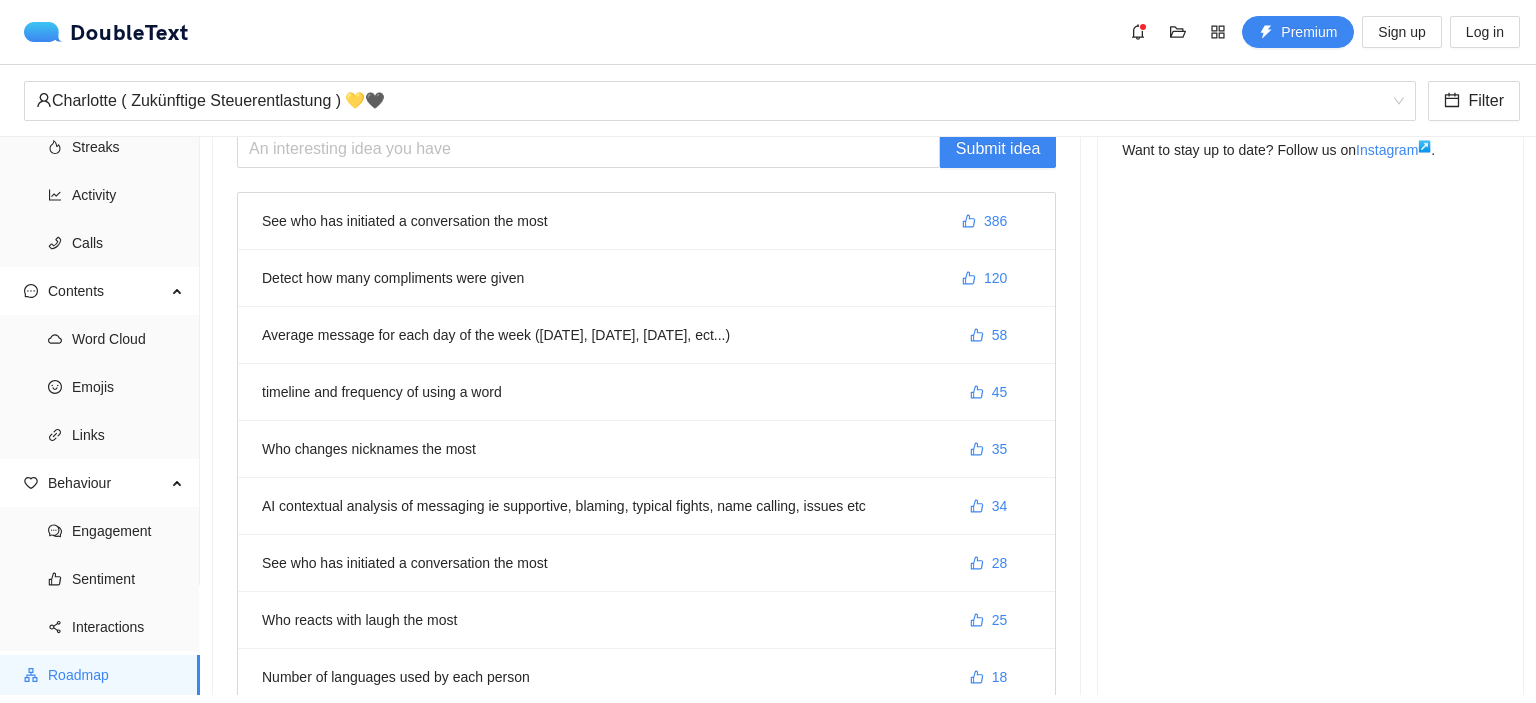 scroll, scrollTop: 0, scrollLeft: 0, axis: both 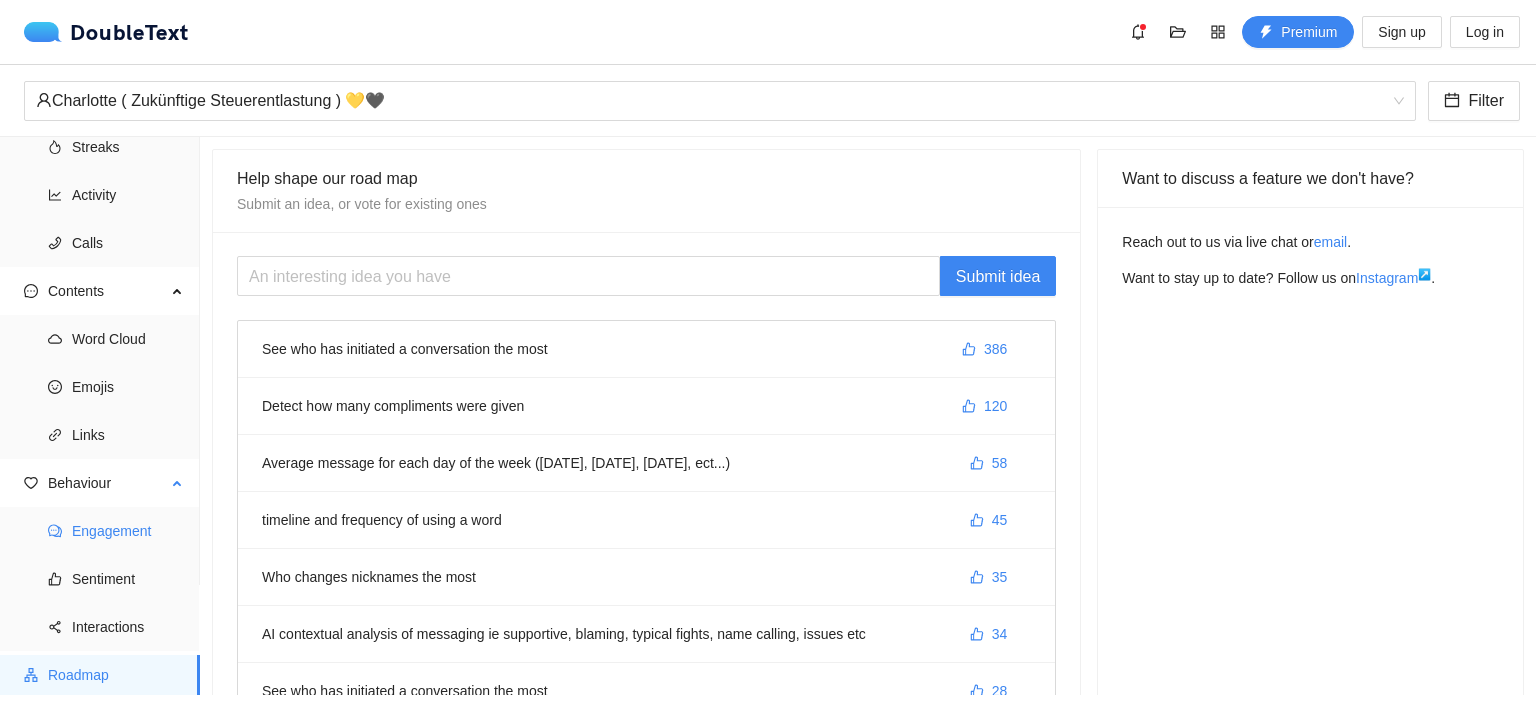 click on "Engagement" at bounding box center (128, 531) 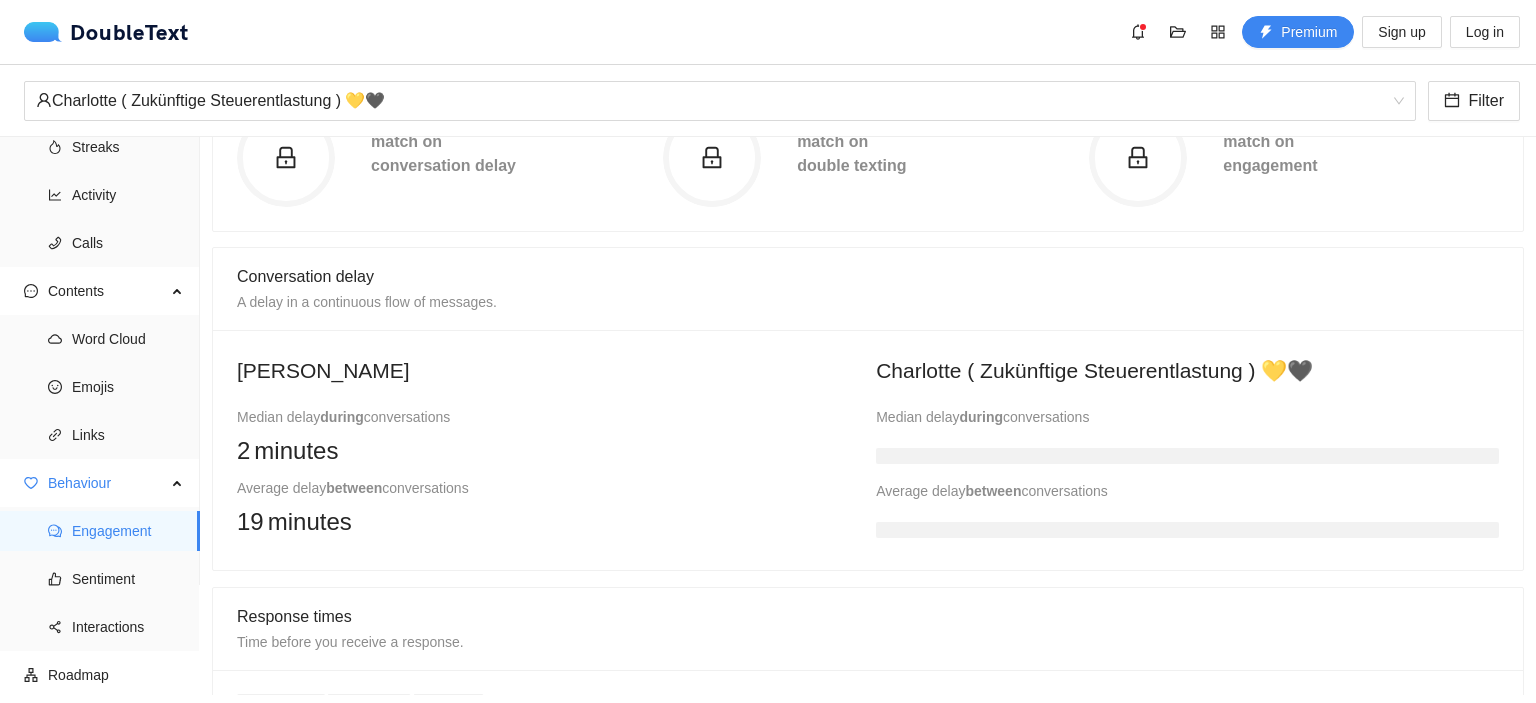 scroll, scrollTop: 772, scrollLeft: 0, axis: vertical 